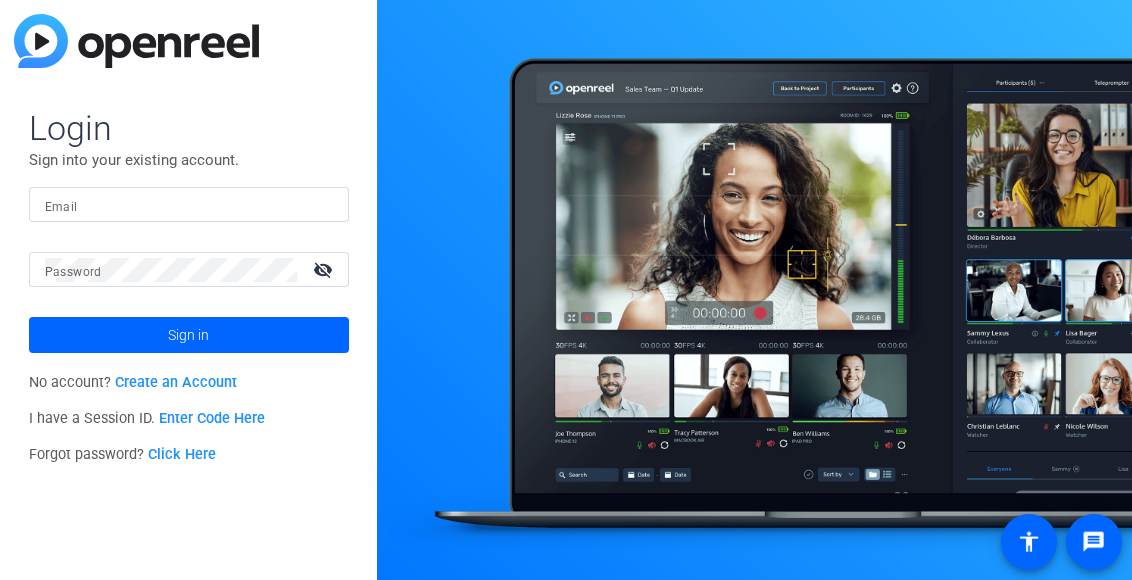 scroll, scrollTop: 0, scrollLeft: 0, axis: both 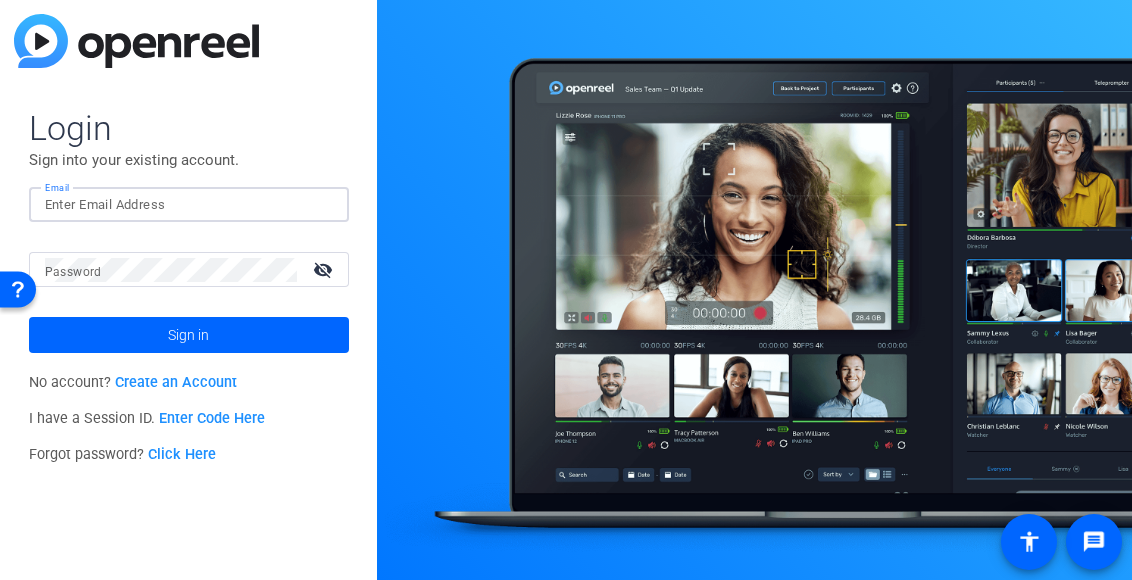 click on "Email" at bounding box center (189, 205) 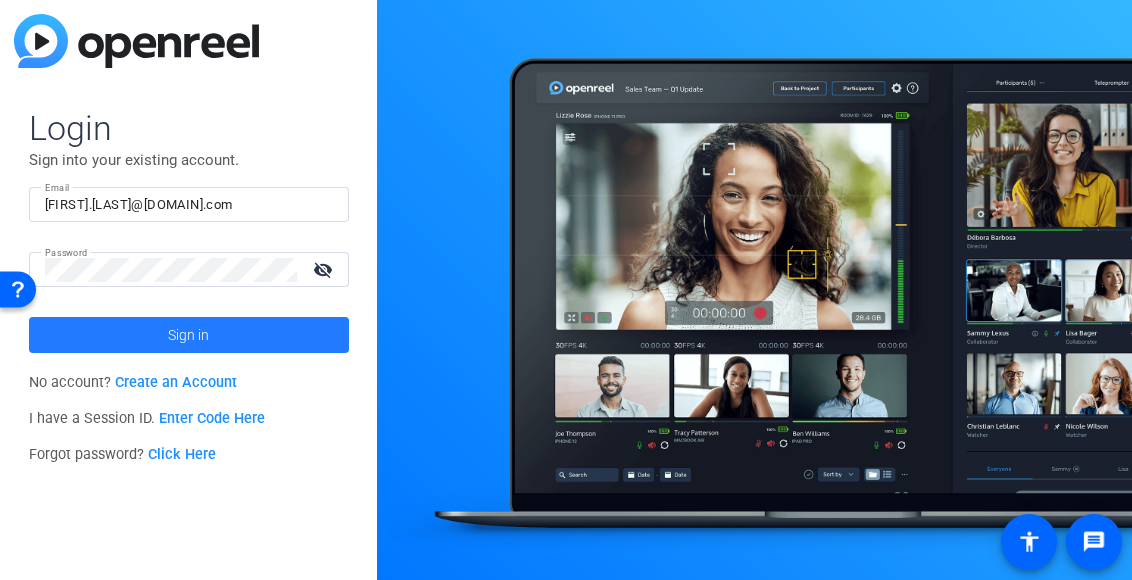 click 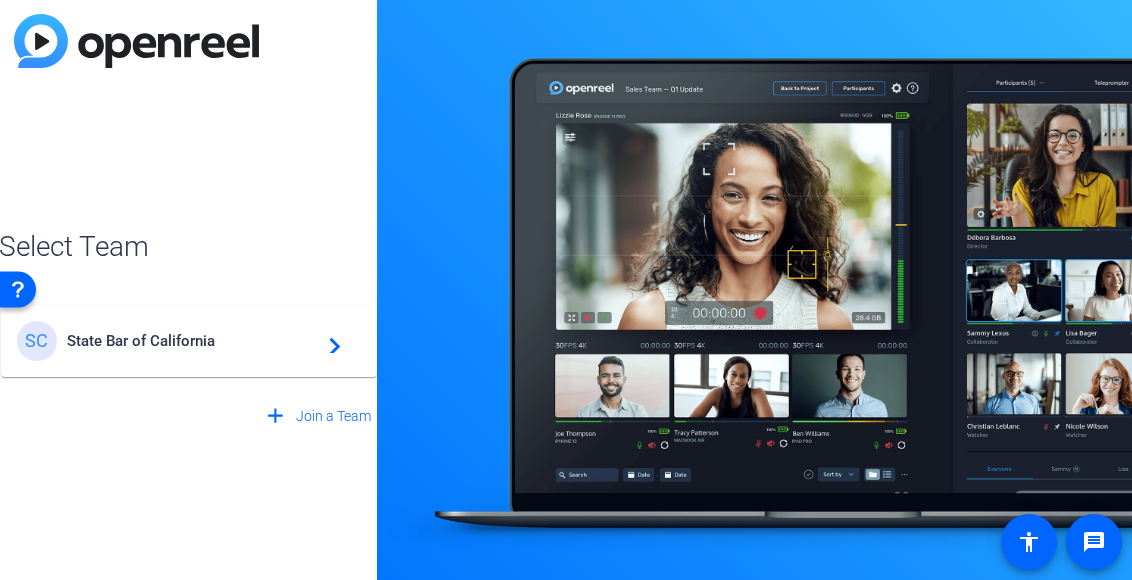 click on "State Bar of California" 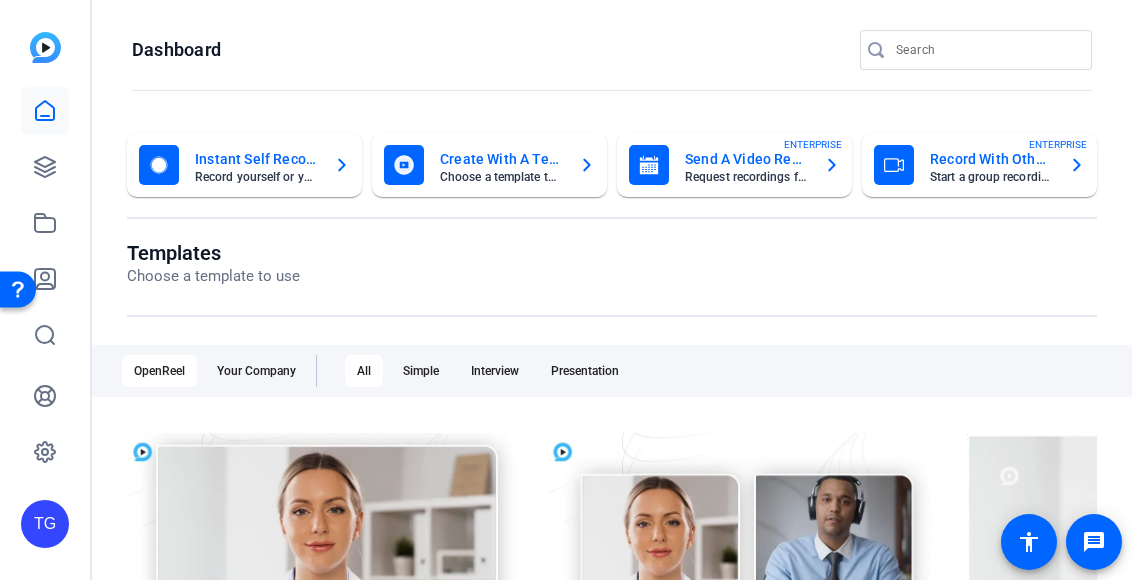 click on "Dashboard" 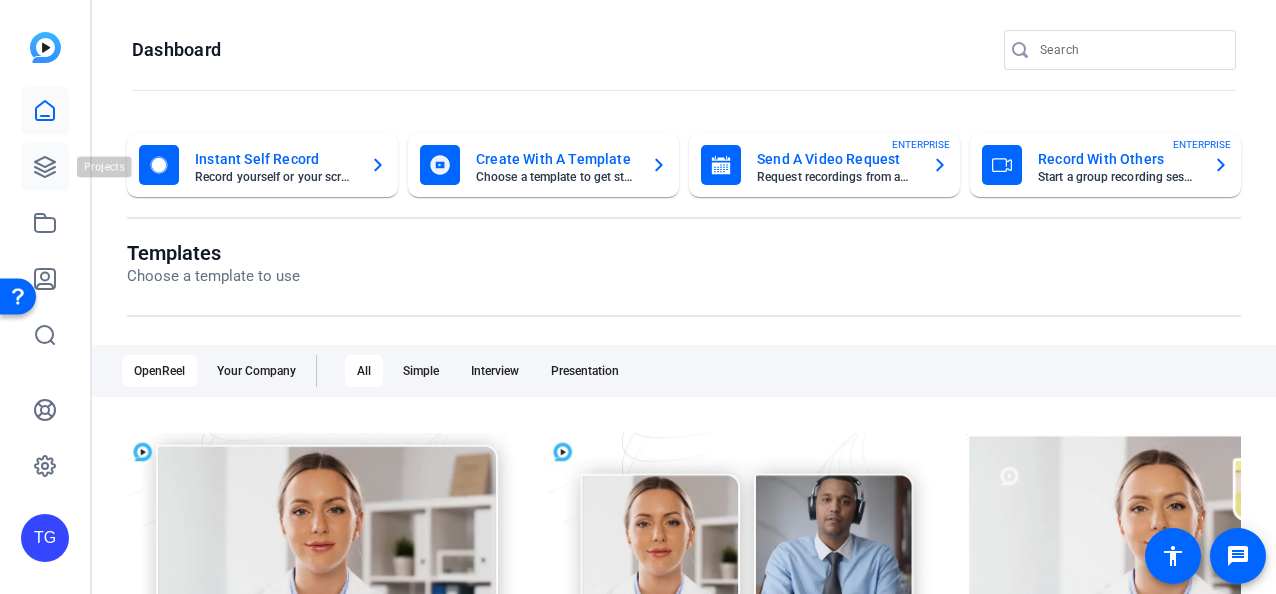 click 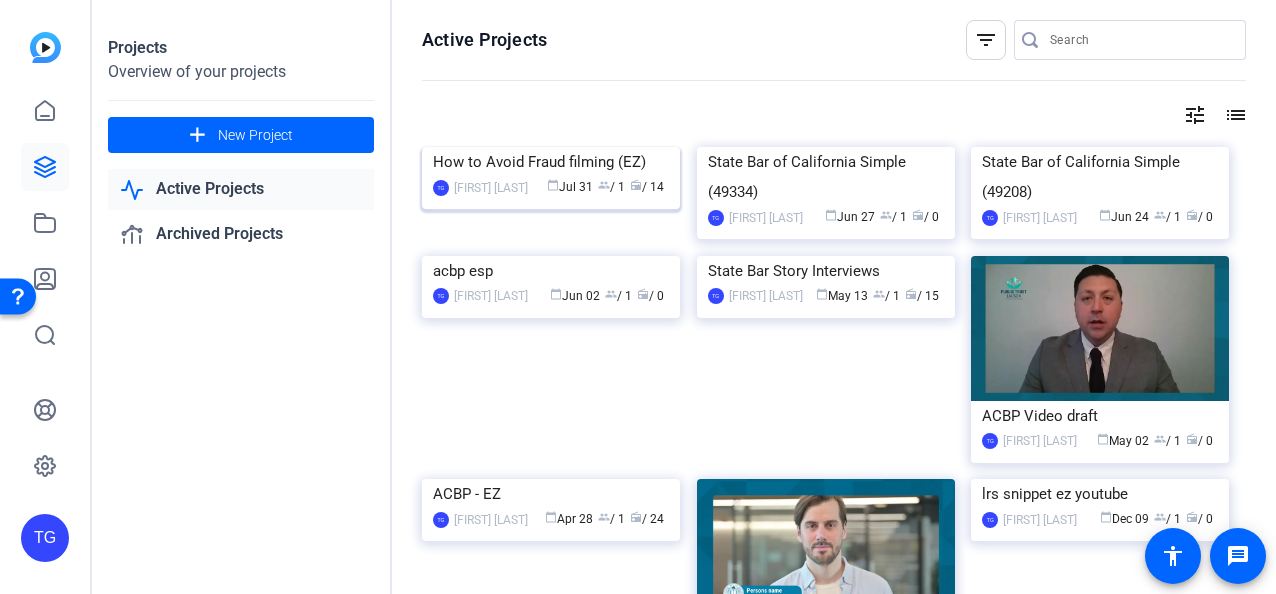click 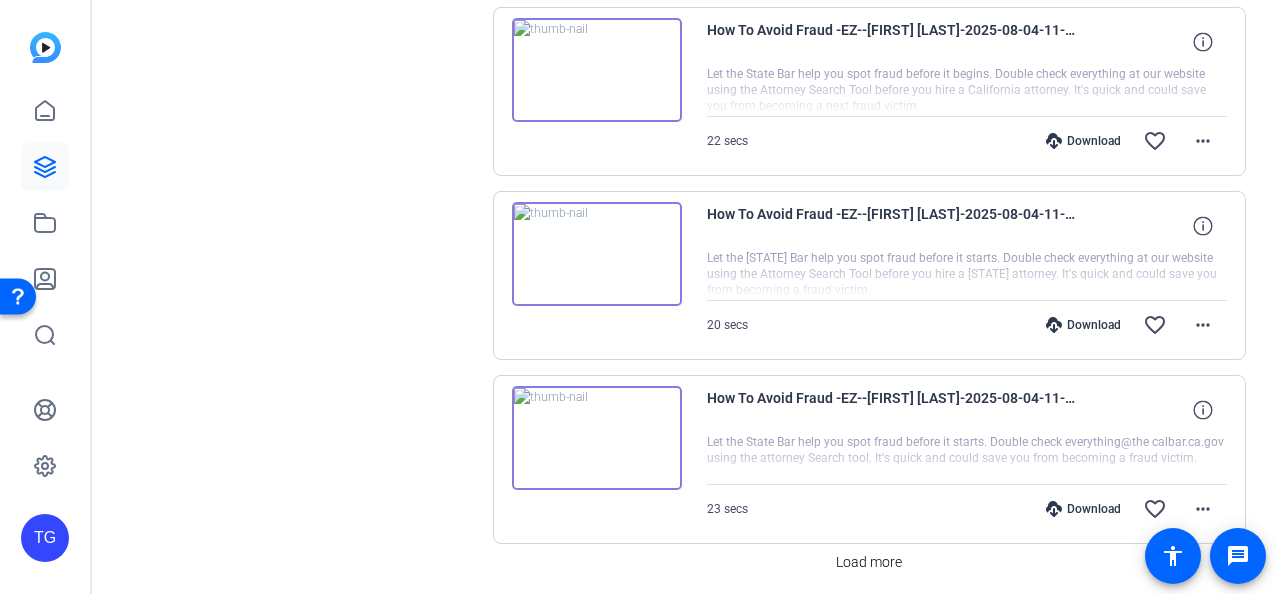 scroll, scrollTop: 1786, scrollLeft: 0, axis: vertical 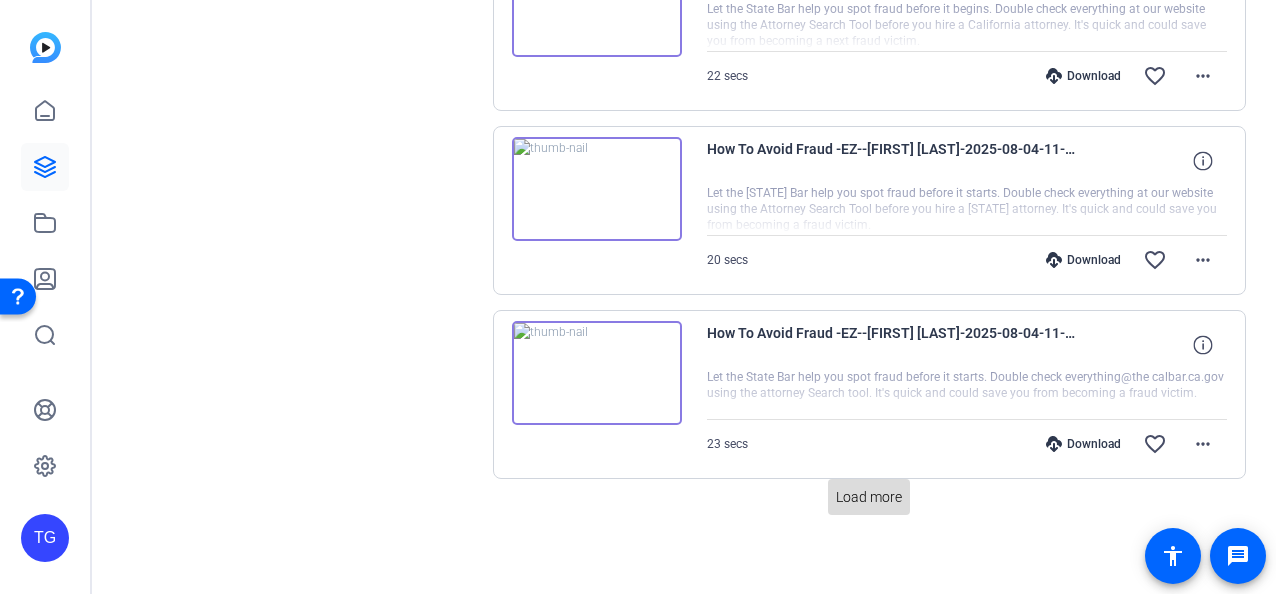 click at bounding box center [869, 497] 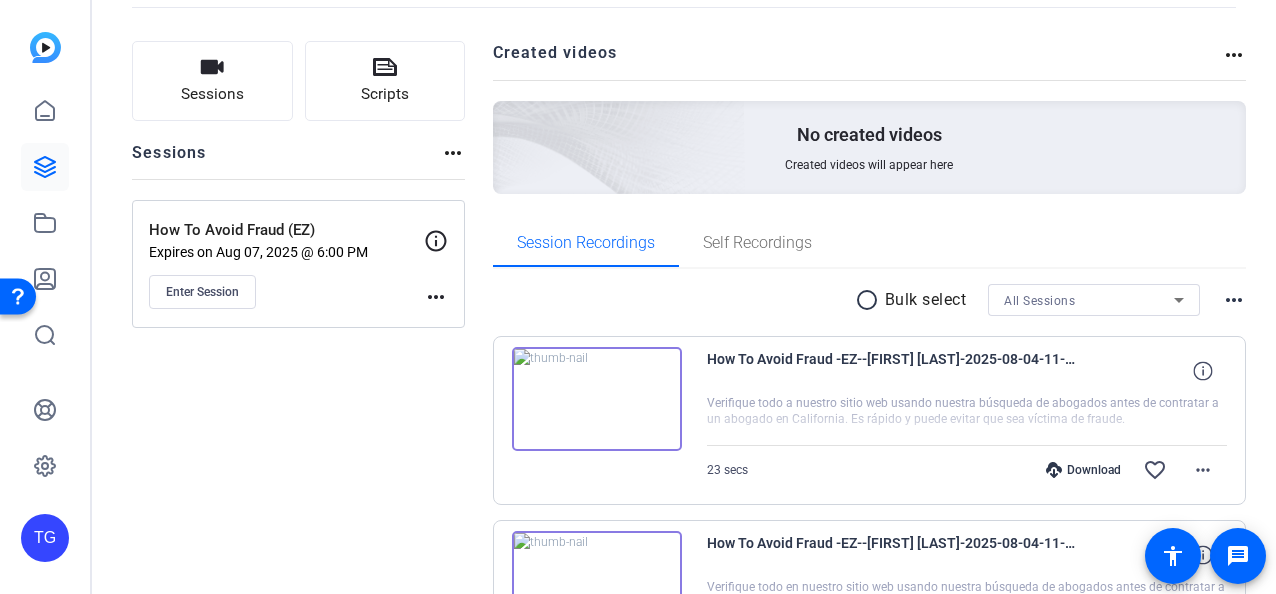 scroll, scrollTop: 94, scrollLeft: 0, axis: vertical 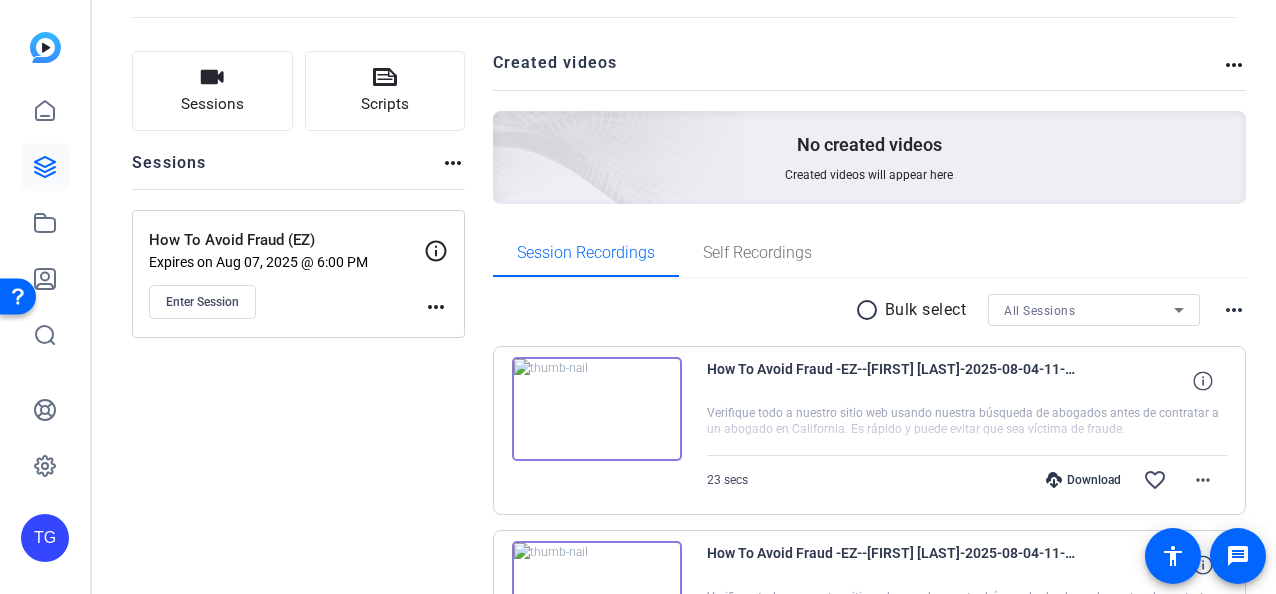 click on "more_horiz" 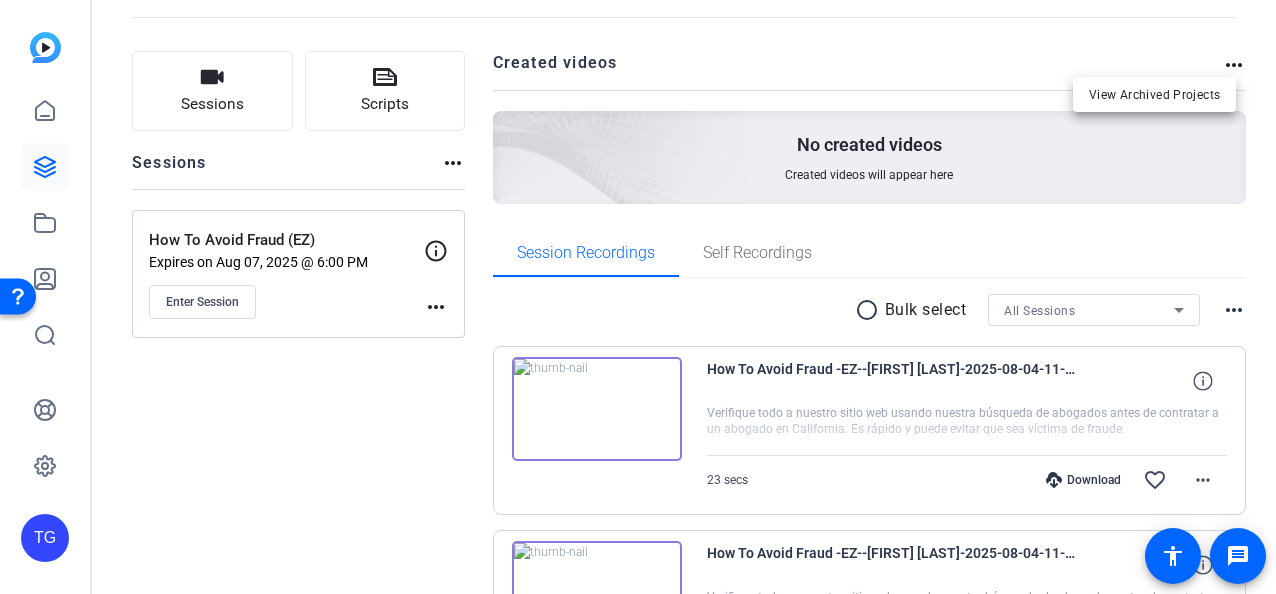 click at bounding box center (638, 297) 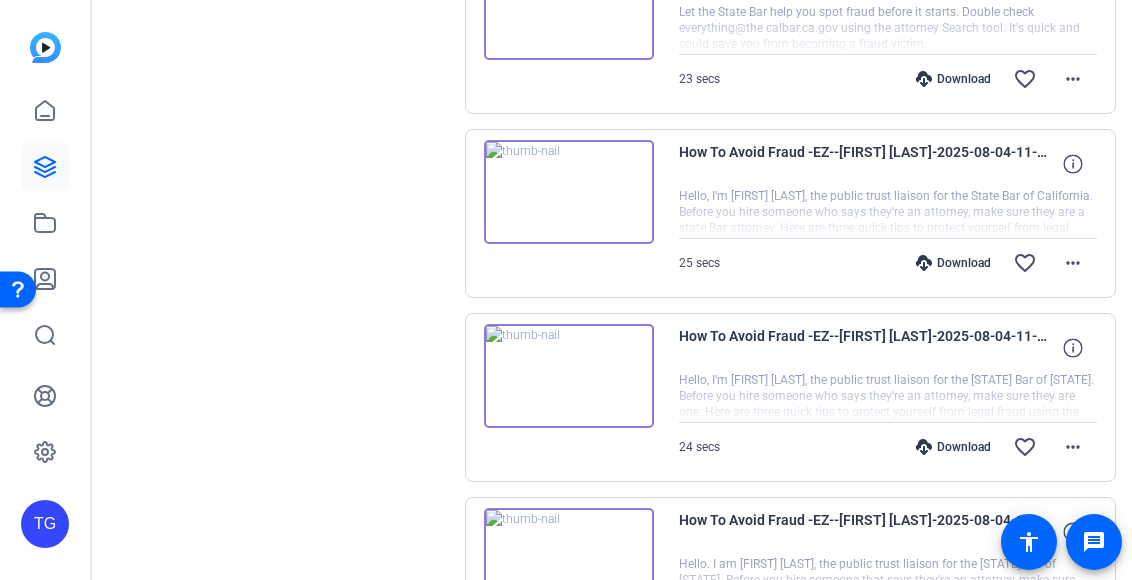 scroll, scrollTop: 2496, scrollLeft: 0, axis: vertical 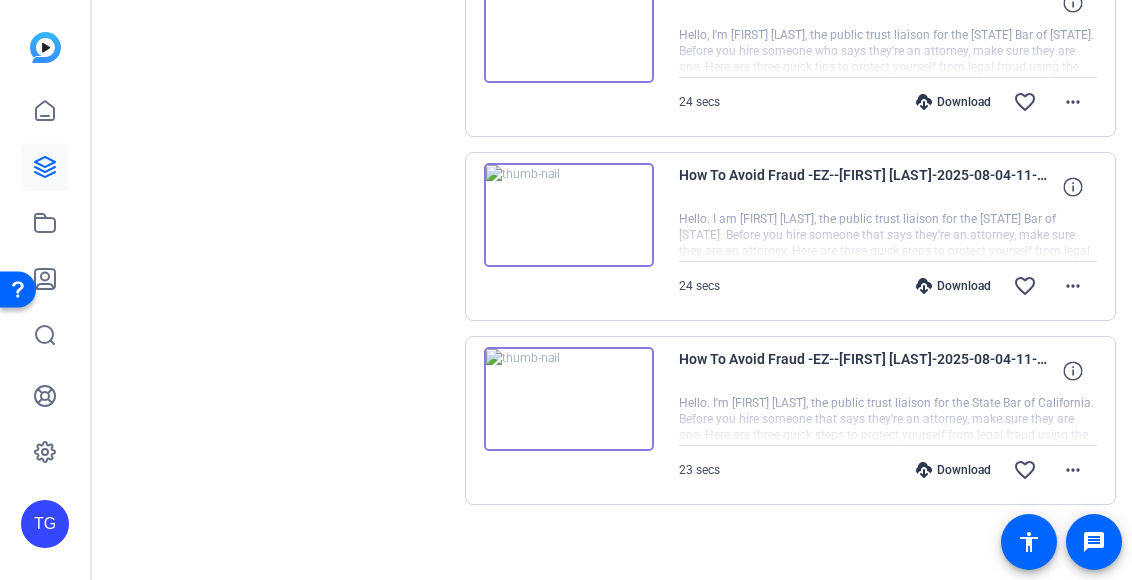 click at bounding box center (569, 399) 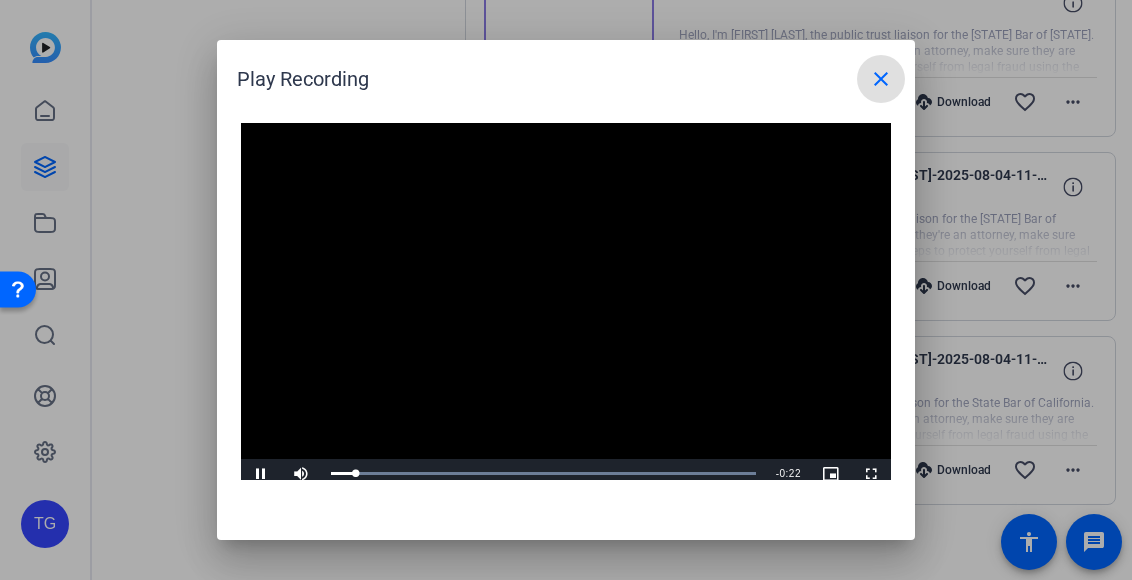 type 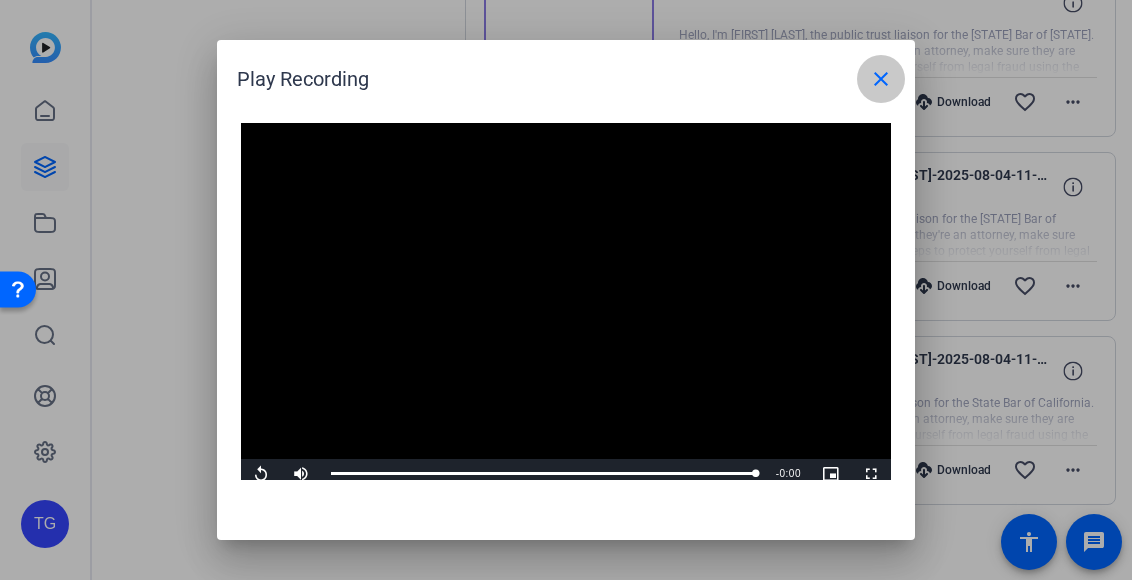 click on "close" at bounding box center [881, 79] 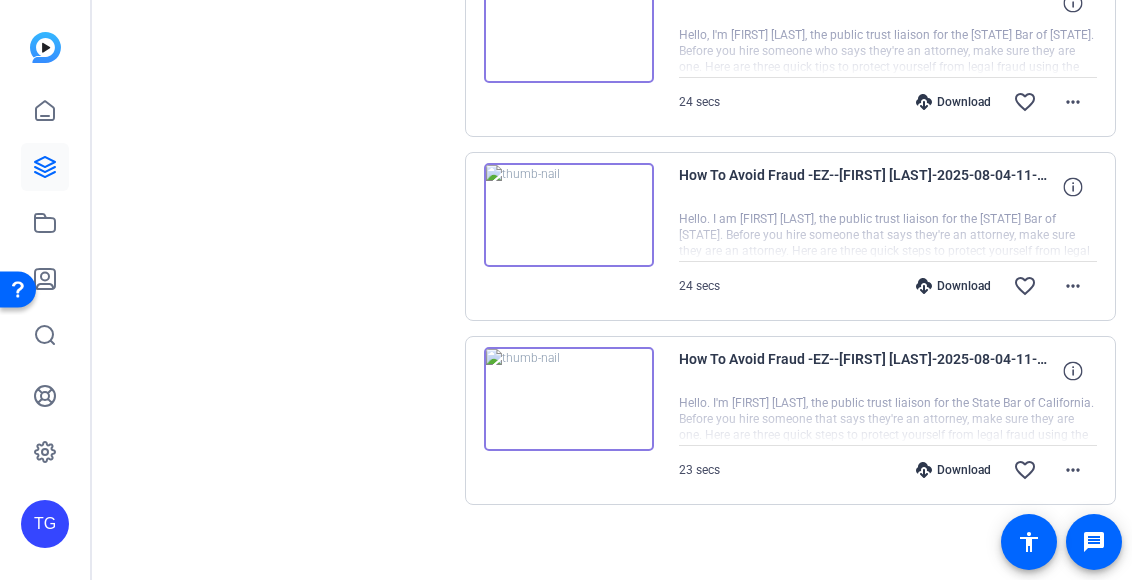 click at bounding box center [569, 215] 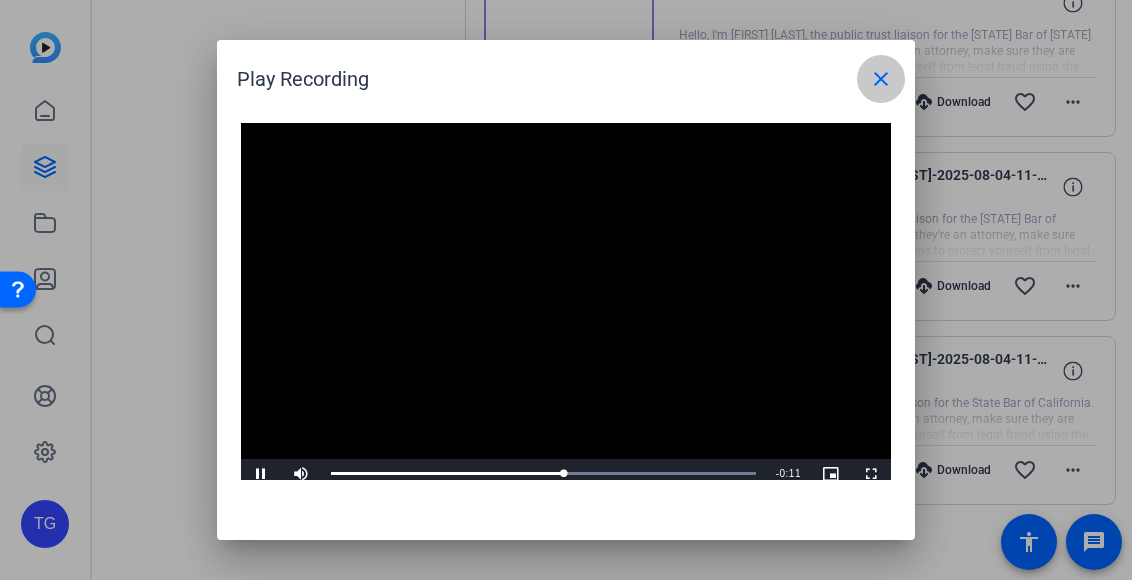 click on "close" at bounding box center [881, 79] 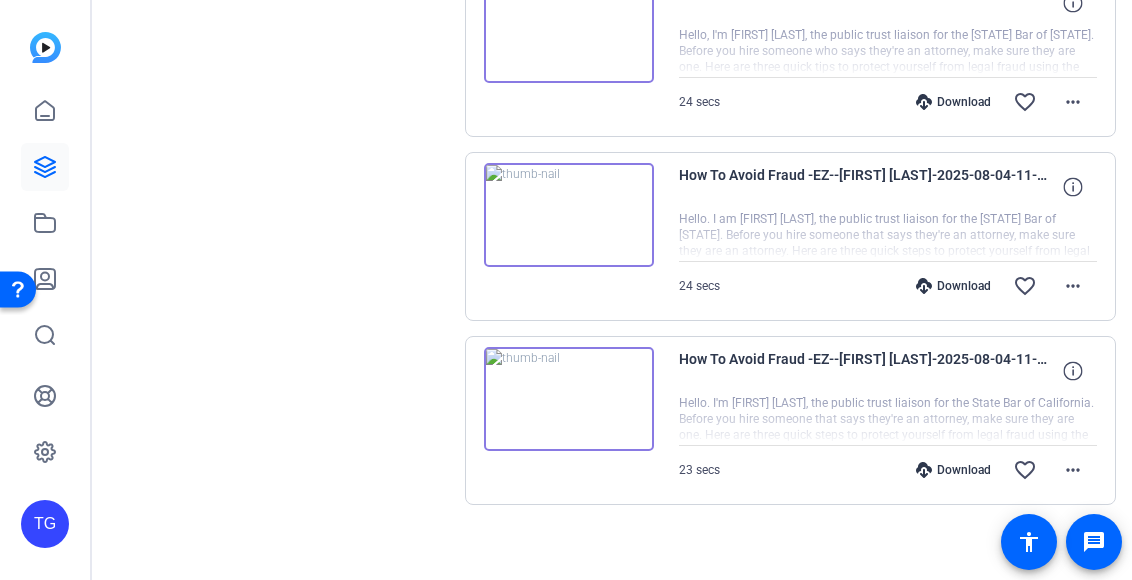 click on "Sessions
Scripts  Sessions more_horiz  How To Avoid Fraud (EZ)   Expires on Aug 07, 2025 @ 6:00 PM
Enter Session
more_horiz" 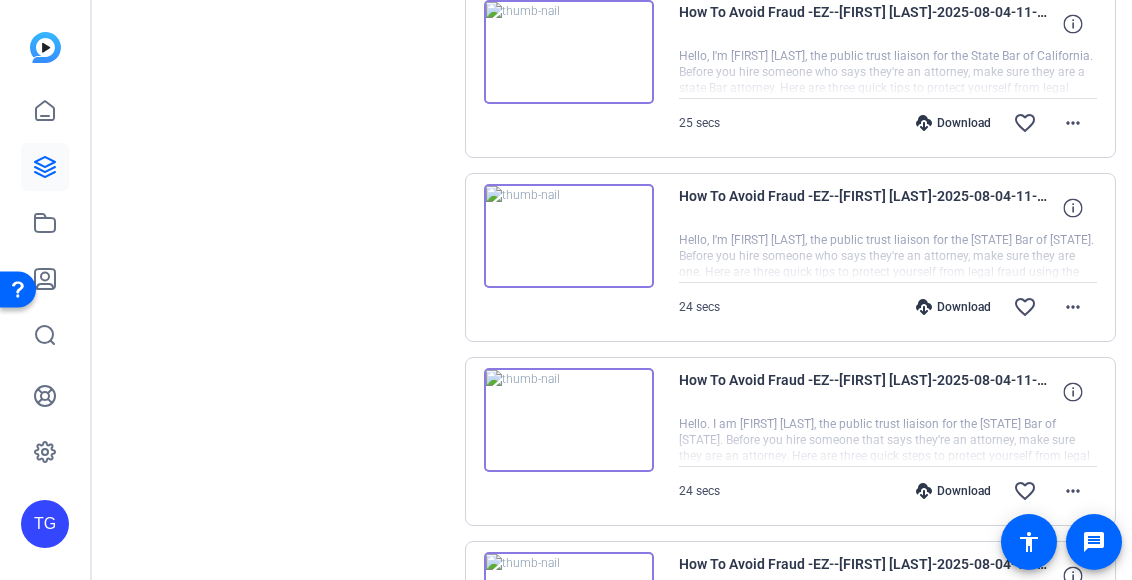 scroll, scrollTop: 2290, scrollLeft: 0, axis: vertical 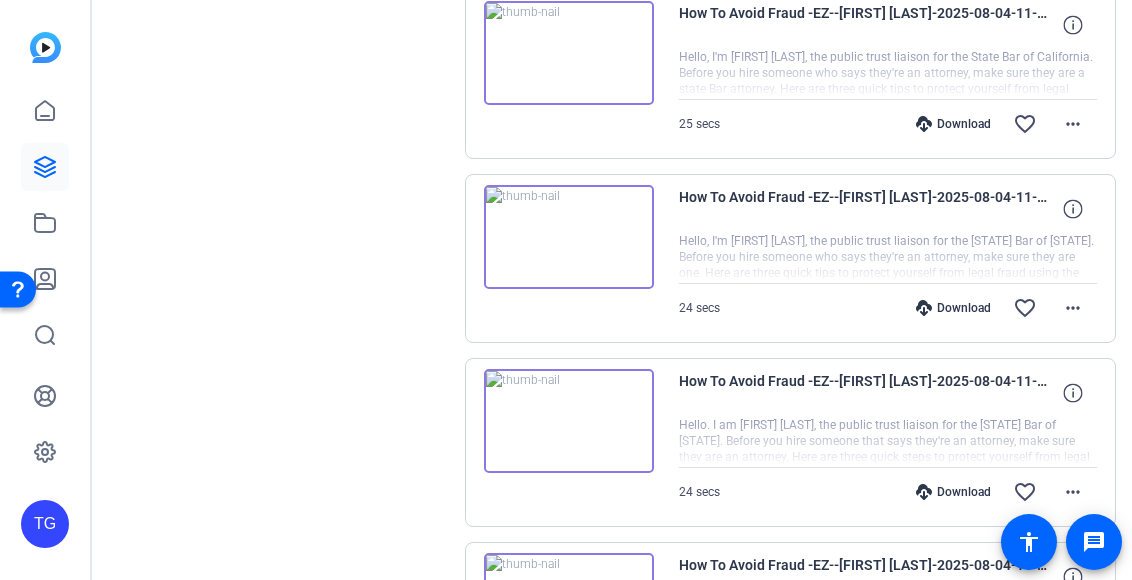 click at bounding box center [569, 237] 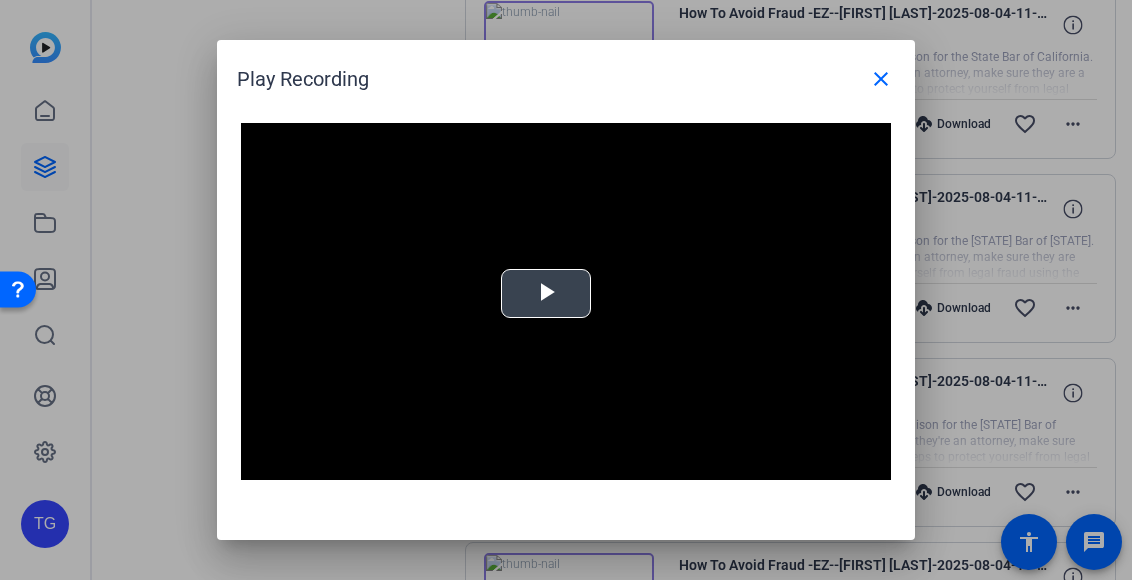 click on "Video Player is loading. Play Video Play Mute Current Time  0:00 / Duration  0:24 Loaded :  0% 0:00 Stream Type  LIVE Seek to live, currently behind live LIVE Remaining Time  - 0:24   1x Playback Rate Chapters Chapters Descriptions descriptions off , selected Captions captions settings , opens captions settings dialog captions off , selected Audio Track Picture-in-Picture Fullscreen This is a modal window. Beginning of dialog window. Escape will cancel and close the window. Text Color White Black Red Green Blue Yellow Magenta Cyan Transparency Opaque Semi-Transparent Background Color Black White Red Green Blue Yellow Magenta Cyan Transparency Opaque Semi-Transparent Transparent Window Color Black White Red Green Blue Yellow Magenta Cyan Transparency Transparent Semi-Transparent Opaque Font Size 50% 75% 100% 125% 150% 175% 200% 300% 400% Text Edge Style None Raised Depressed Uniform Dropshadow Font Family Proportional Sans-Serif Monospace Sans-Serif Proportional Serif Monospace Serif Casual Script Reset" at bounding box center [566, 306] 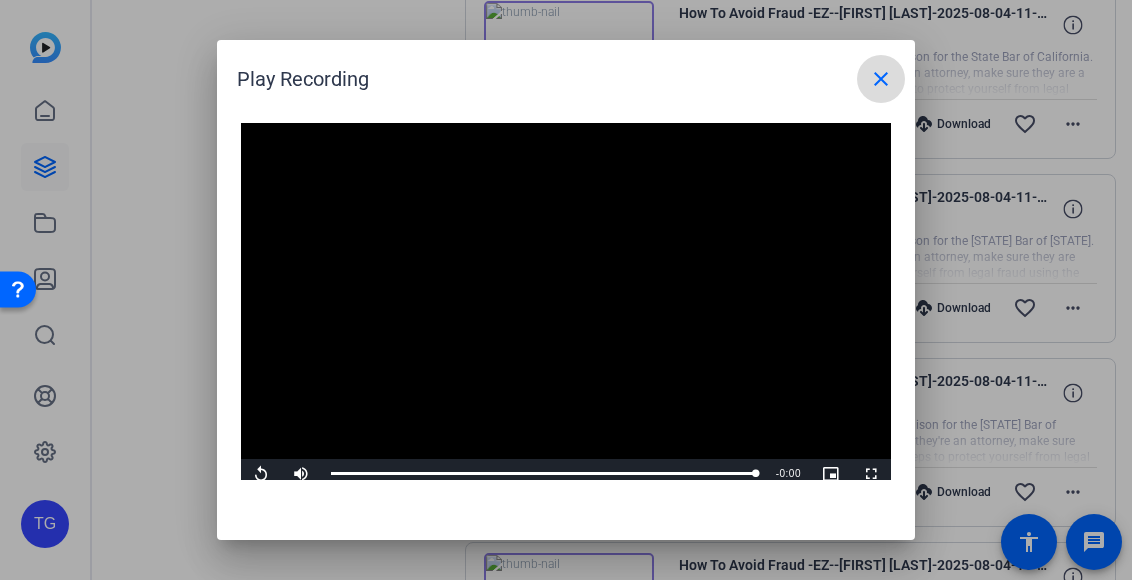 click on "close" at bounding box center (881, 79) 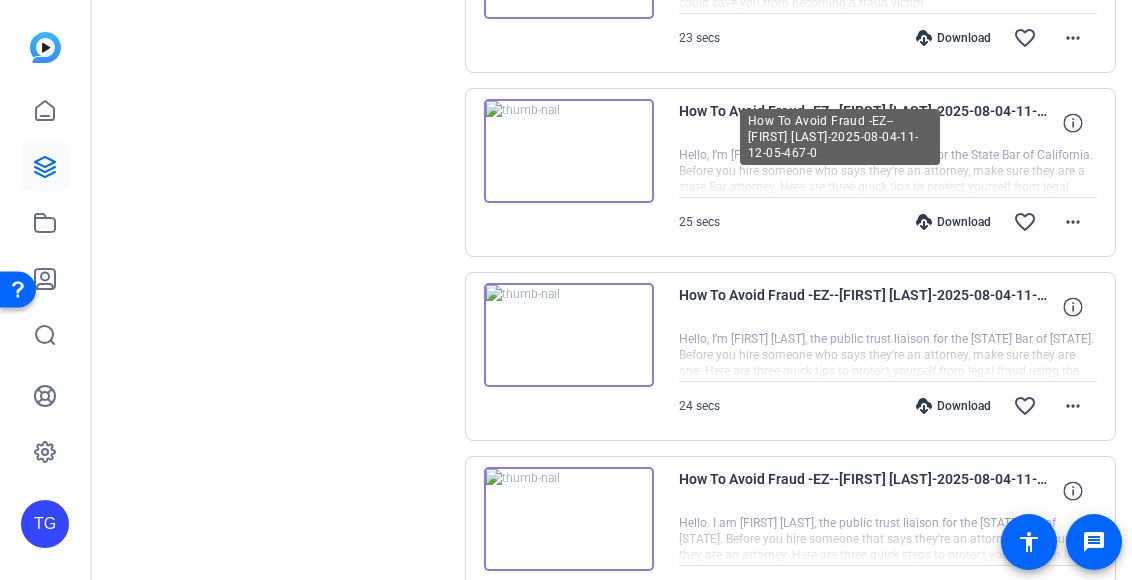 scroll, scrollTop: 2184, scrollLeft: 0, axis: vertical 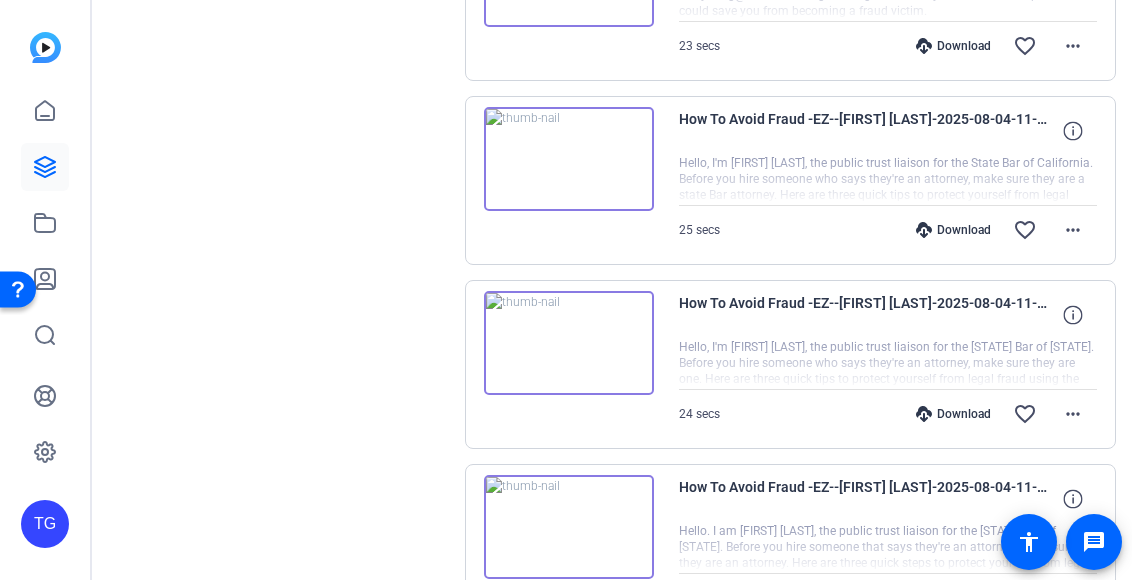 click at bounding box center (569, 159) 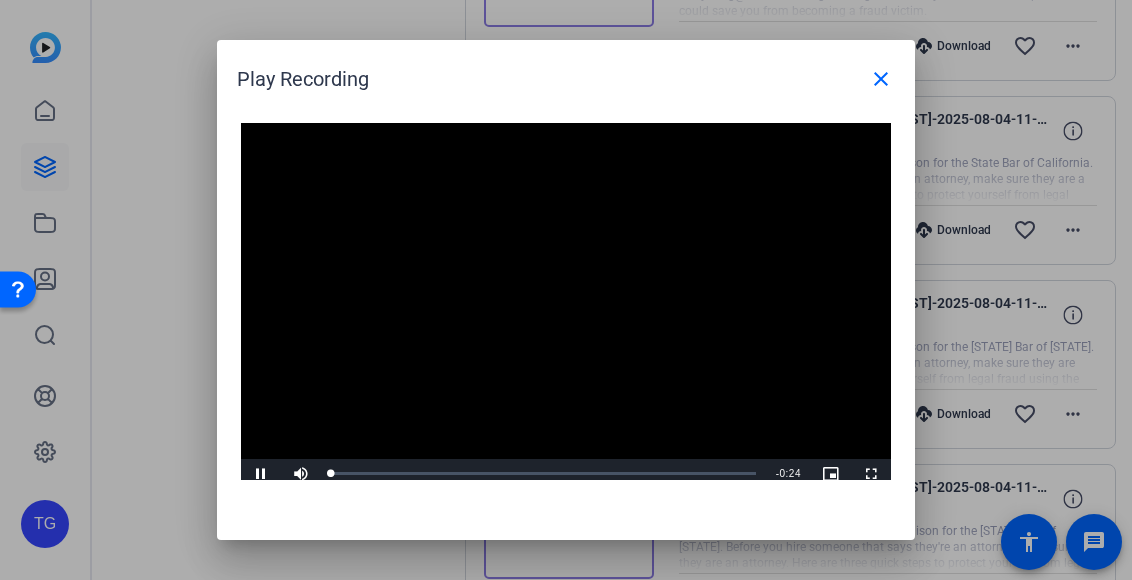 click on "Video Player is loading. Play Video Pause Mute Current Time  0:00 / Duration  0:24 Loaded :  0% 0:00 Stream Type  LIVE Seek to live, currently behind live LIVE Remaining Time  - 0:24   1x Playback Rate Chapters Chapters Descriptions descriptions off , selected Captions captions settings , opens captions settings dialog captions off , selected Audio Track Picture-in-Picture Fullscreen This is a modal window. Beginning of dialog window. Escape will cancel and close the window. Text Color White Black Red Green Blue Yellow Magenta Cyan Transparency Opaque Semi-Transparent Background Color Black White Red Green Blue Yellow Magenta Cyan Transparency Opaque Semi-Transparent Transparent Window Color Black White Red Green Blue Yellow Magenta Cyan Transparency Transparent Semi-Transparent Opaque Font Size 50% 75% 100% 125% 150% 175% 200% 300% 400% Text Edge Style None Raised Depressed Uniform Dropshadow Font Family Proportional Sans-Serif Monospace Sans-Serif Proportional Serif Monospace Serif Casual Script Reset" at bounding box center (566, 306) 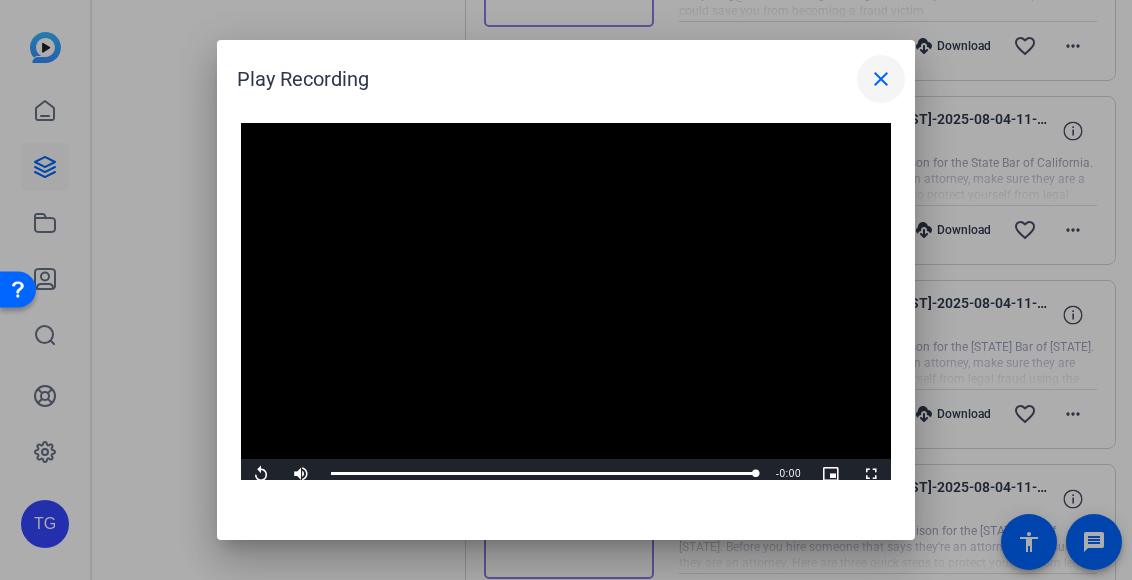 click on "close" at bounding box center (881, 79) 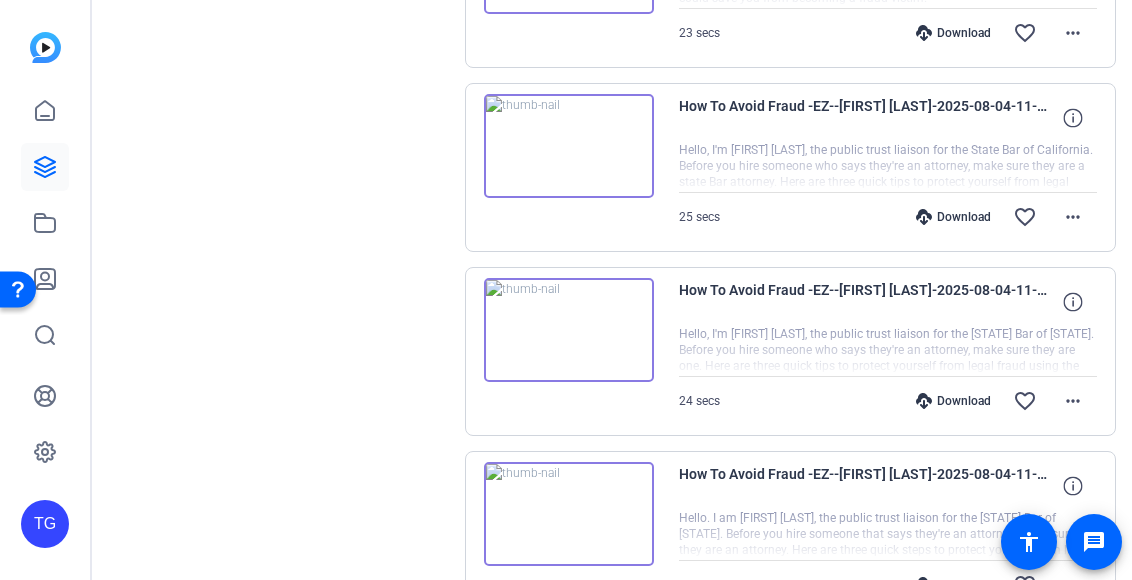 scroll, scrollTop: 2023, scrollLeft: 0, axis: vertical 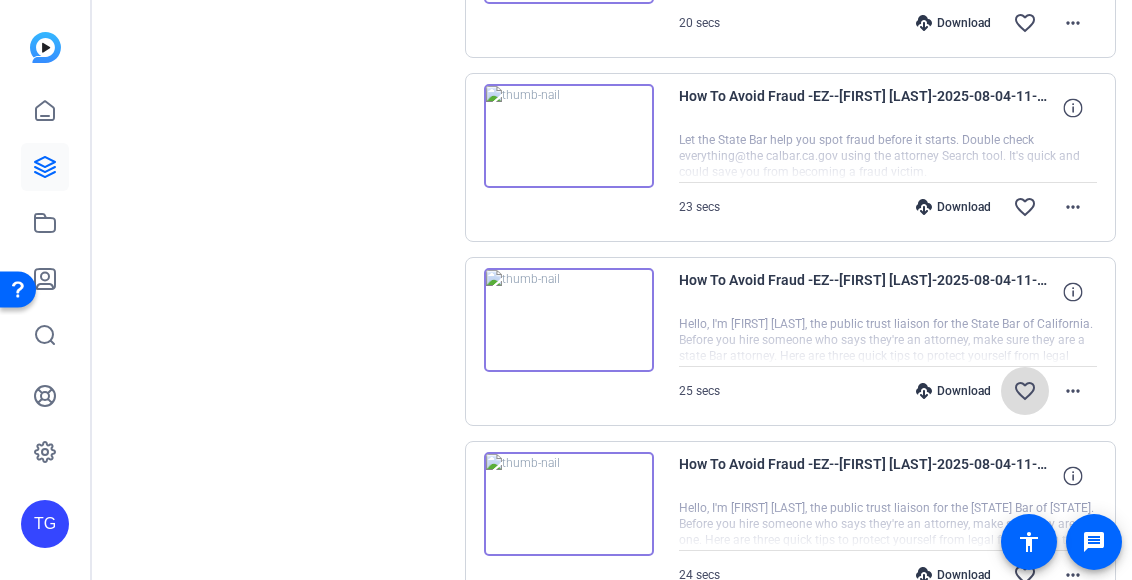 click on "favorite_border" at bounding box center (1025, 391) 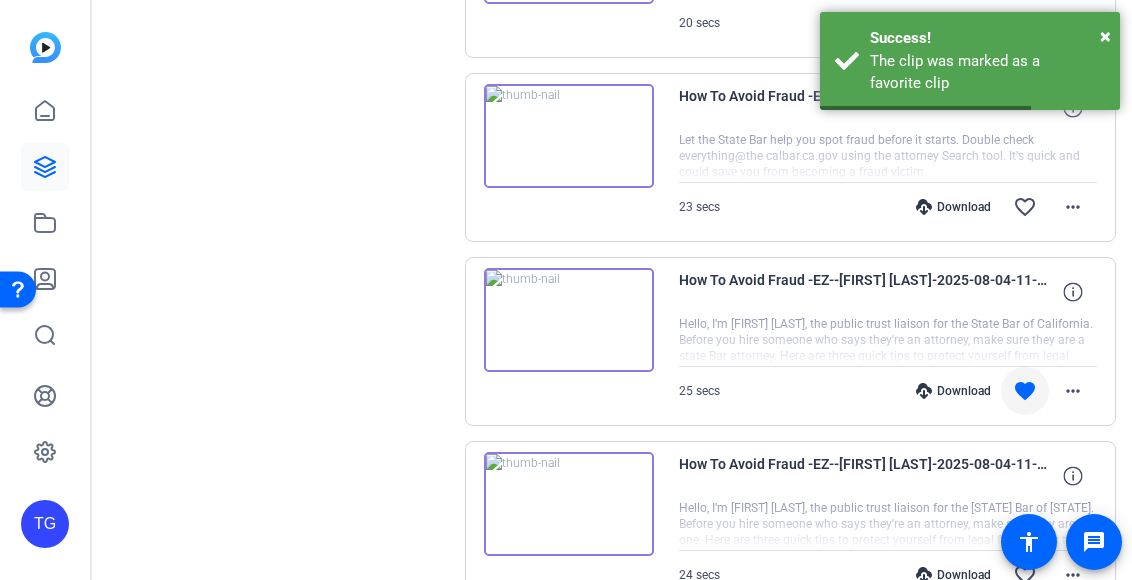 click at bounding box center [569, 136] 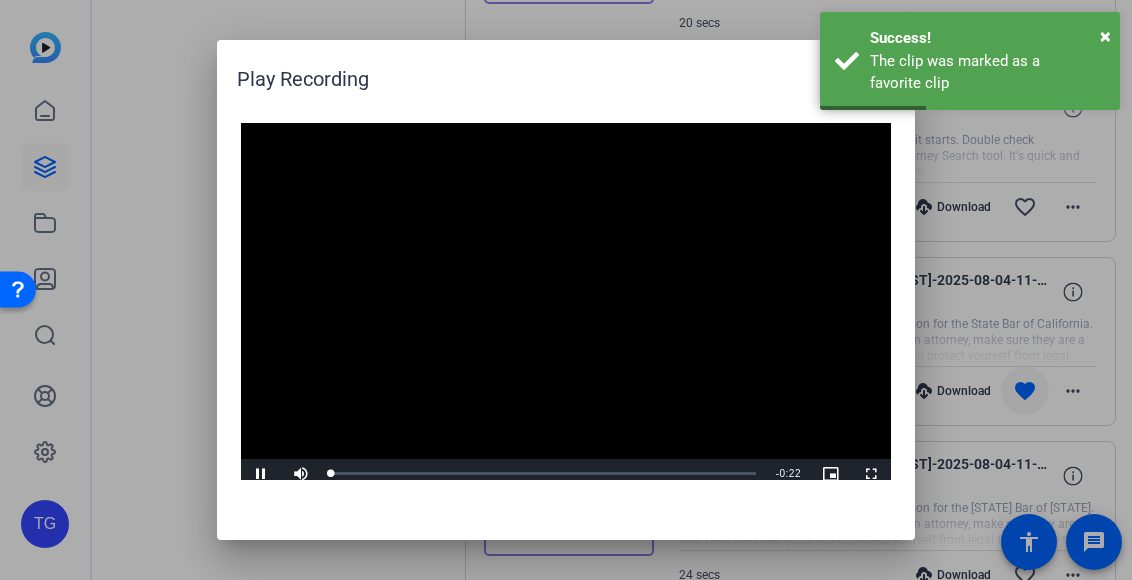 click on "Video Player is loading. Play Video Pause Mute Current Time  0:00 / Duration  0:22 Loaded :  0% 0:00 Stream Type  LIVE Seek to live, currently behind live LIVE Remaining Time  - 0:22   1x Playback Rate Chapters Chapters Descriptions descriptions off , selected Captions captions settings , opens captions settings dialog captions off , selected Audio Track Picture-in-Picture Fullscreen This is a modal window. Beginning of dialog window. Escape will cancel and close the window. Text Color White Black Red Green Blue Yellow Magenta Cyan Transparency Opaque Semi-Transparent Background Color Black White Red Green Blue Yellow Magenta Cyan Transparency Opaque Semi-Transparent Transparent Window Color Black White Red Green Blue Yellow Magenta Cyan Transparency Transparent Semi-Transparent Opaque Font Size 50% 75% 100% 125% 150% 175% 200% 300% 400% Text Edge Style None Raised Depressed Uniform Dropshadow Font Family Proportional Sans-Serif Monospace Sans-Serif Proportional Serif Monospace Serif Casual Script Reset" at bounding box center [566, 306] 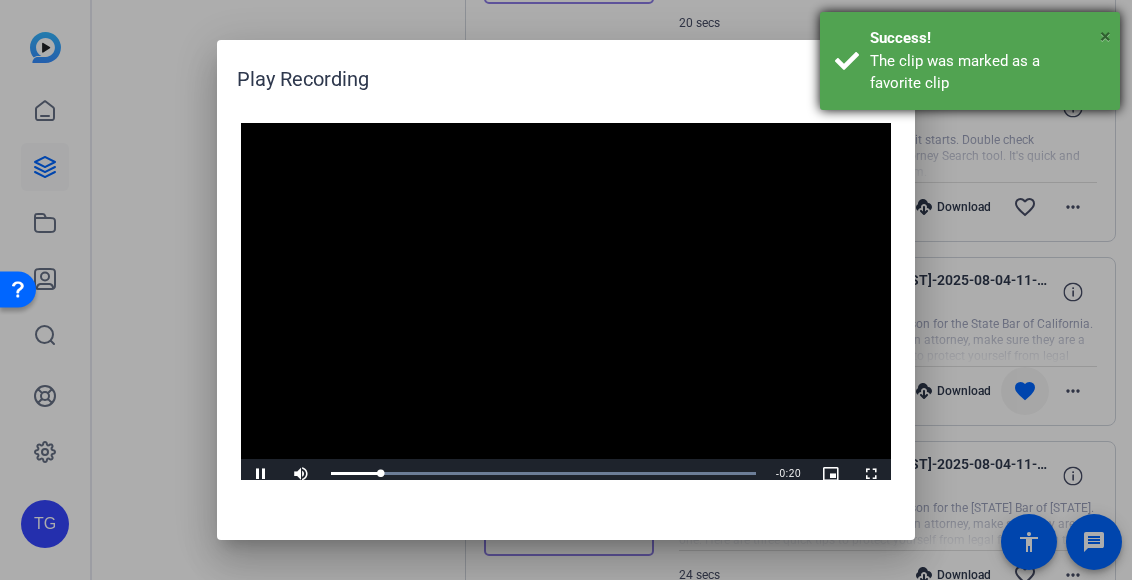 click on "×" at bounding box center [1105, 36] 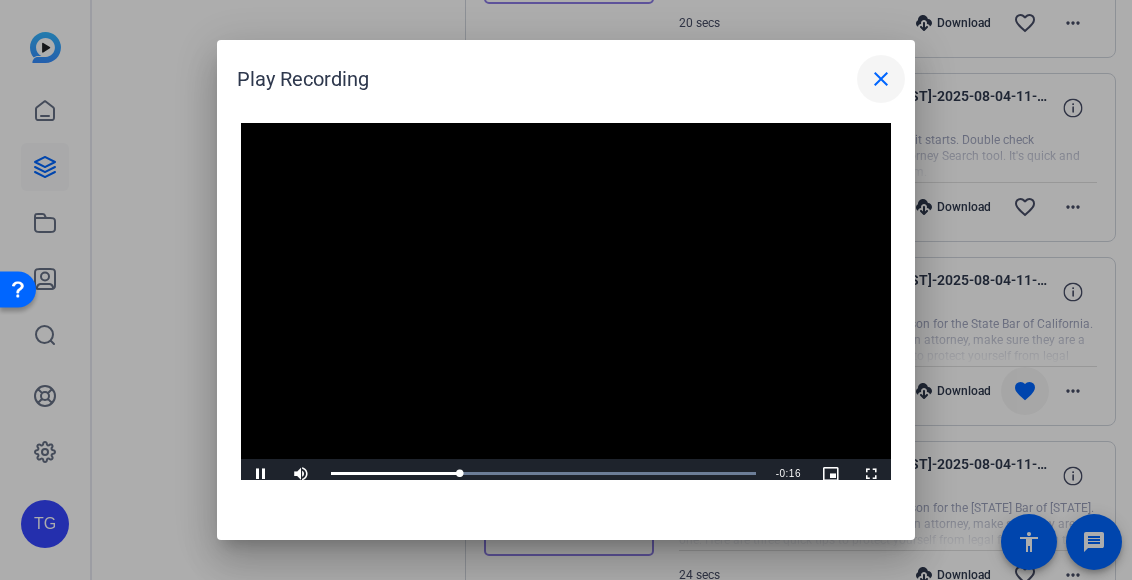 click on "close" at bounding box center [881, 79] 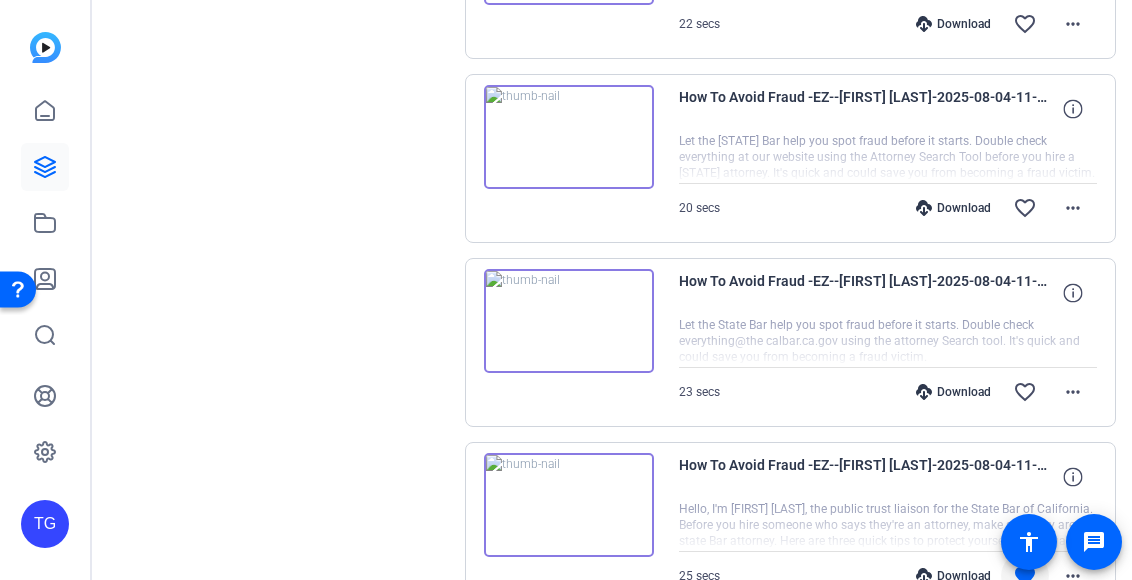 scroll, scrollTop: 1837, scrollLeft: 0, axis: vertical 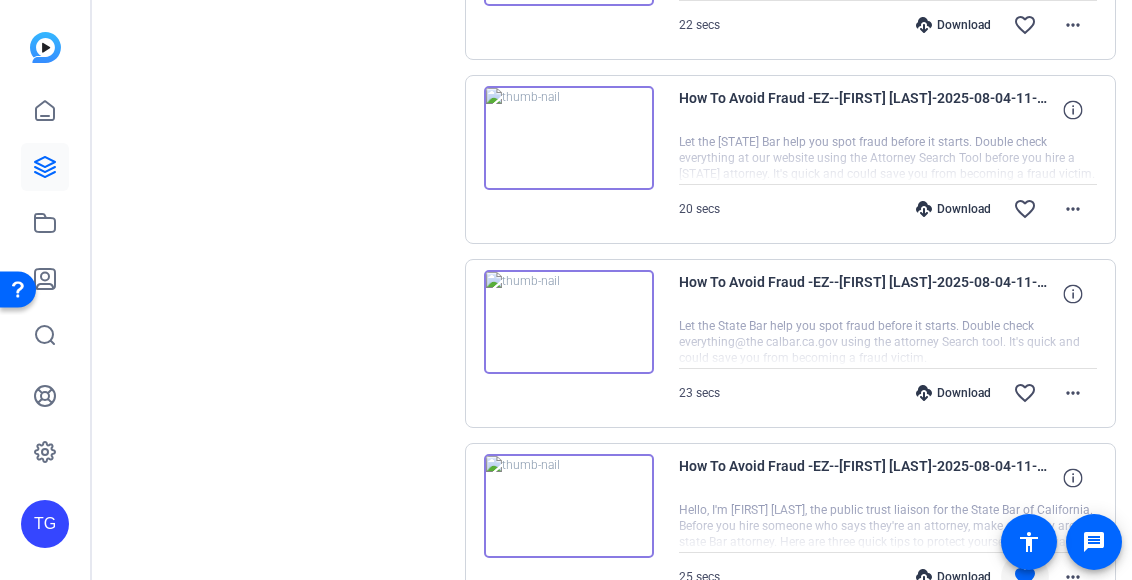 click at bounding box center [569, 322] 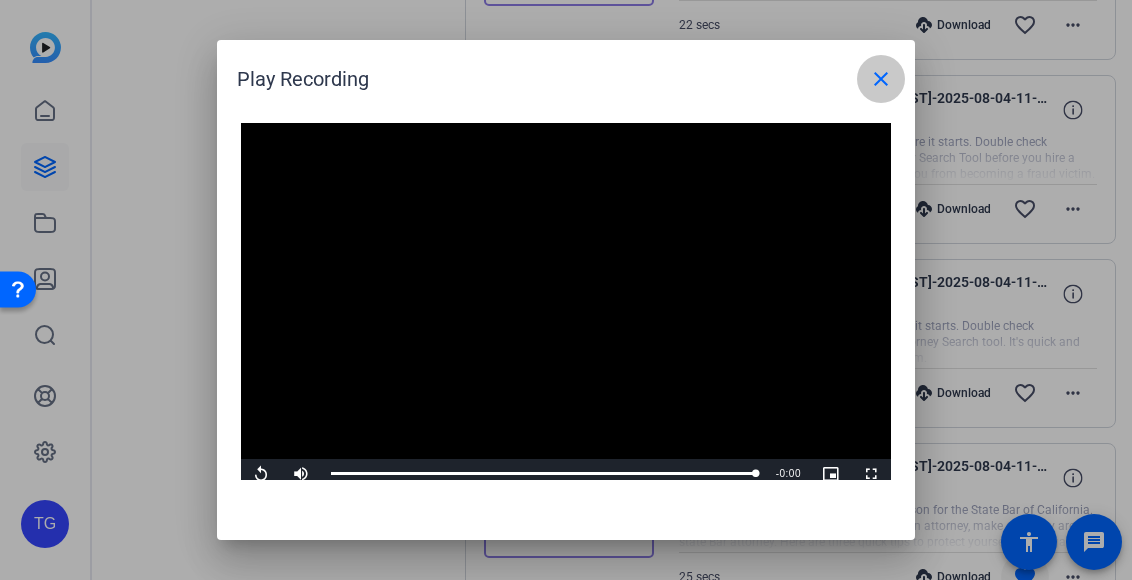click on "close" at bounding box center (881, 79) 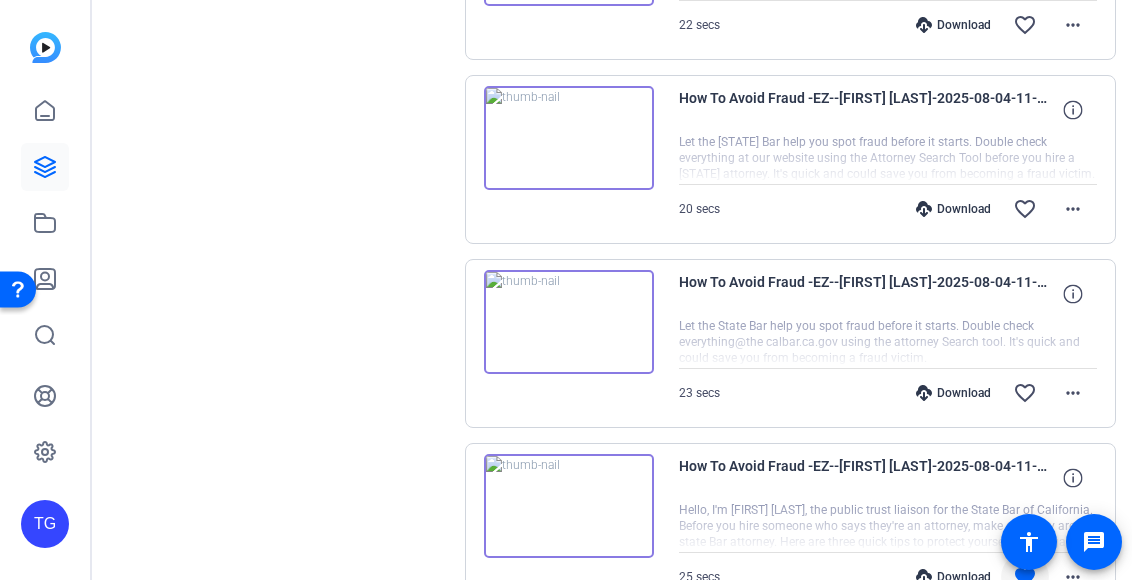 click at bounding box center (569, 138) 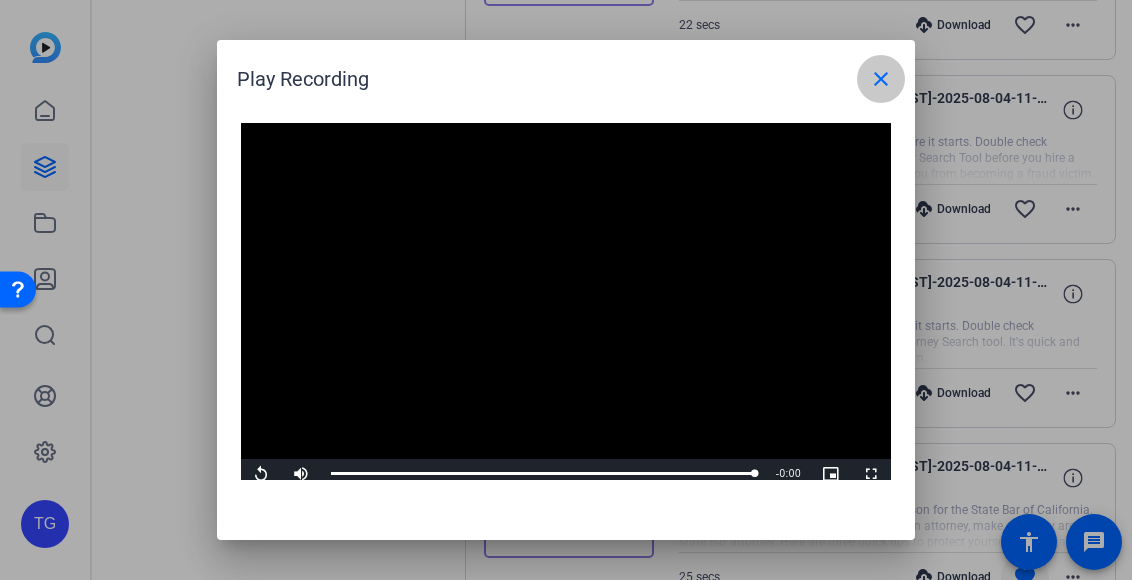 click on "close" at bounding box center [881, 79] 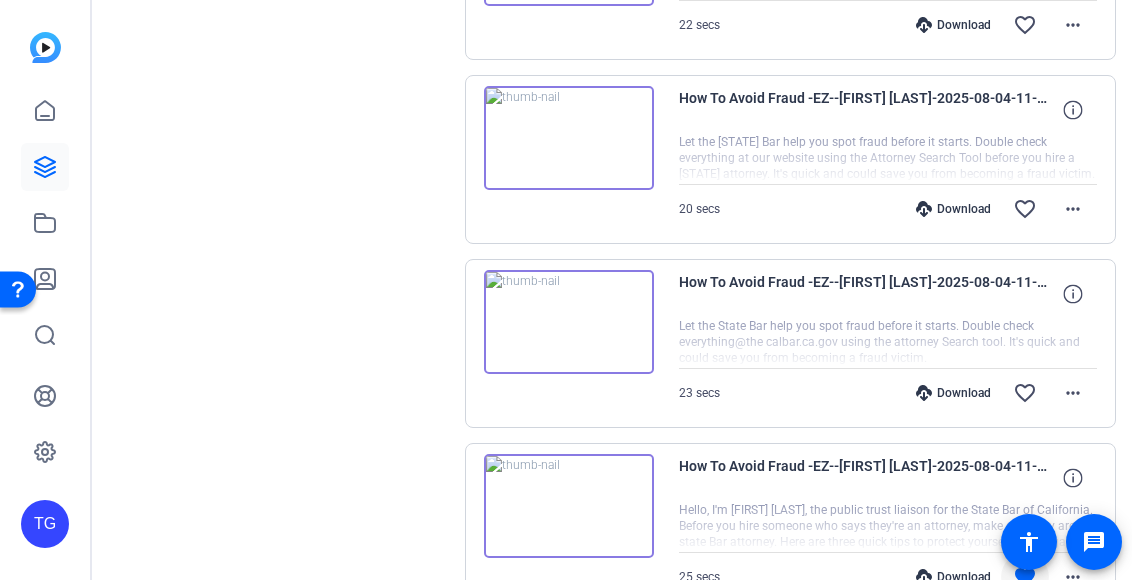 click at bounding box center (569, 138) 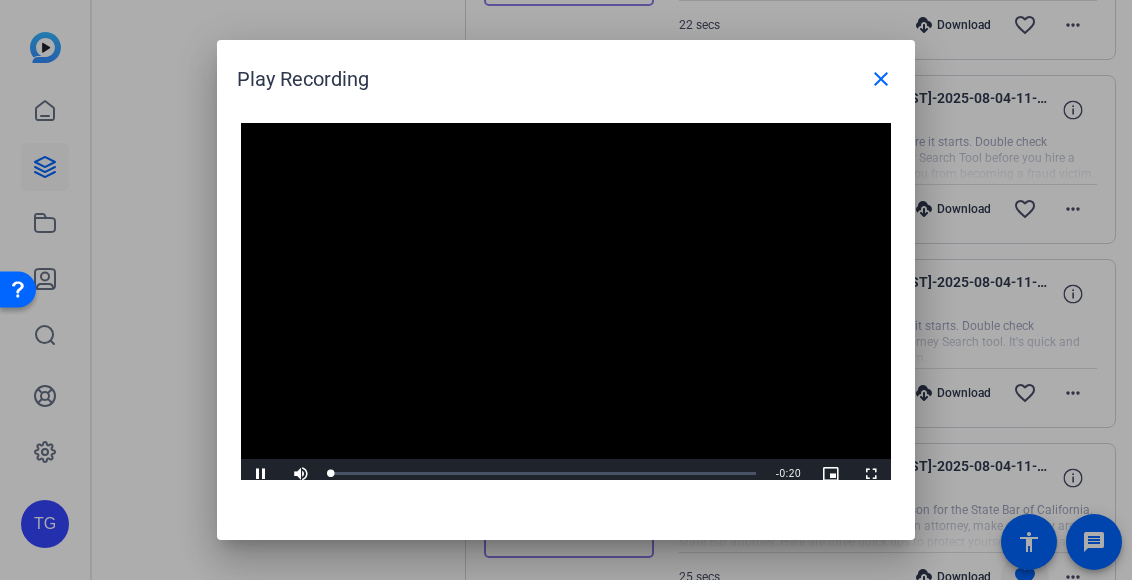 click on "Video Player is loading. Play Video Pause Mute Current Time  0:00 / Duration  0:20 Loaded :  0% 0:00 Stream Type  LIVE Seek to live, currently behind live LIVE Remaining Time  - 0:20   1x Playback Rate Chapters Chapters Descriptions descriptions off , selected Captions captions settings , opens captions settings dialog captions off , selected Audio Track Picture-in-Picture Fullscreen This is a modal window. Beginning of dialog window. Escape will cancel and close the window. Text Color White Black Red Green Blue Yellow Magenta Cyan Transparency Opaque Semi-Transparent Background Color Black White Red Green Blue Yellow Magenta Cyan Transparency Opaque Semi-Transparent Transparent Window Color Black White Red Green Blue Yellow Magenta Cyan Transparency Transparent Semi-Transparent Opaque Font Size 50% 75% 100% 125% 150% 175% 200% 300% 400% Text Edge Style None Raised Depressed Uniform Dropshadow Font Family Proportional Sans-Serif Monospace Sans-Serif Proportional Serif Monospace Serif Casual Script Reset" at bounding box center [566, 306] 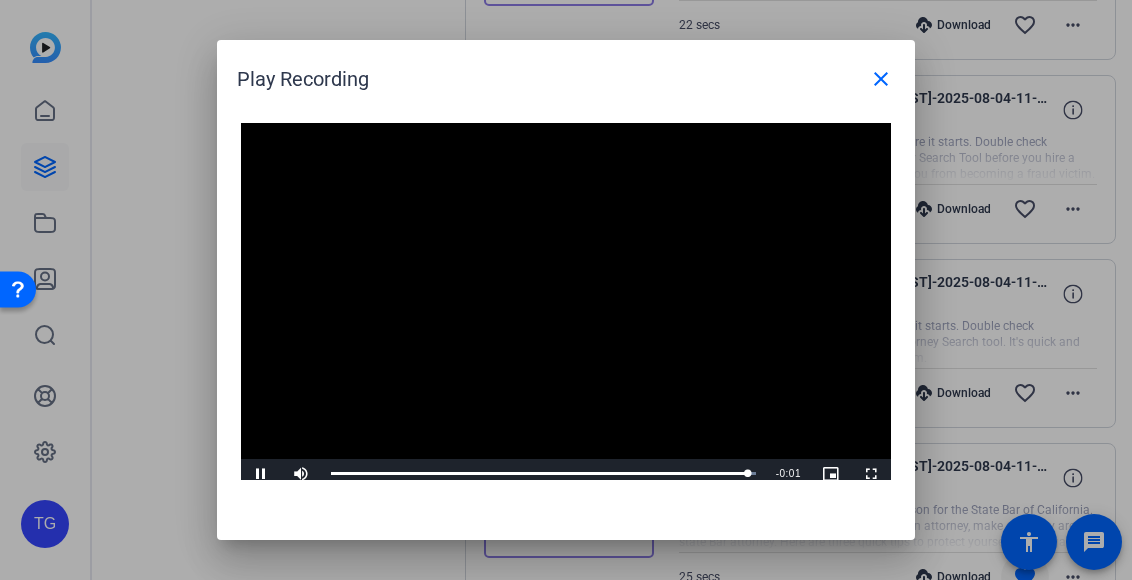 click at bounding box center [566, 306] 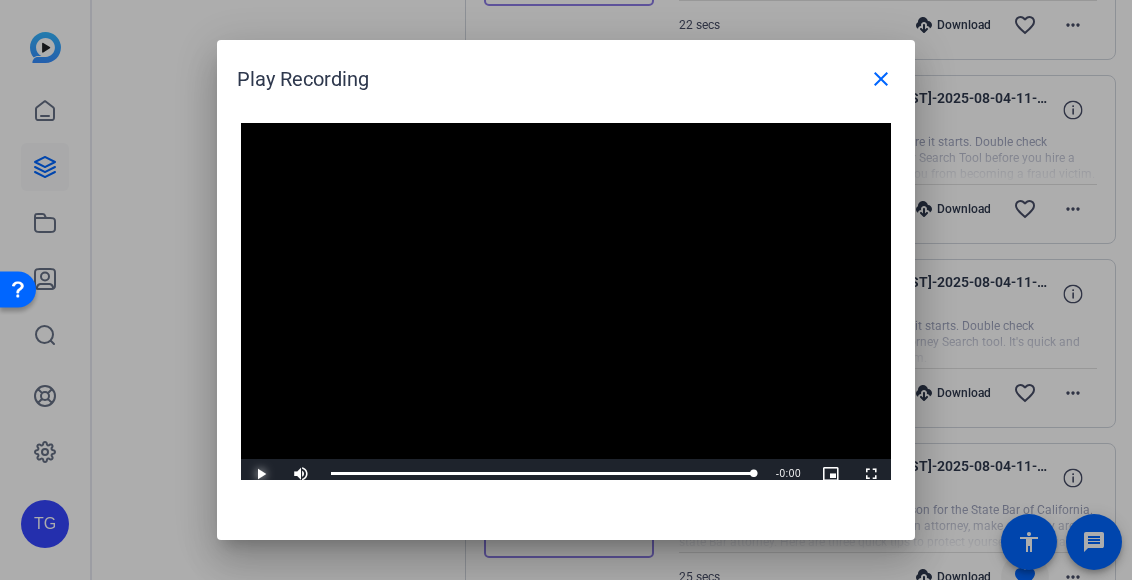 click at bounding box center (261, 474) 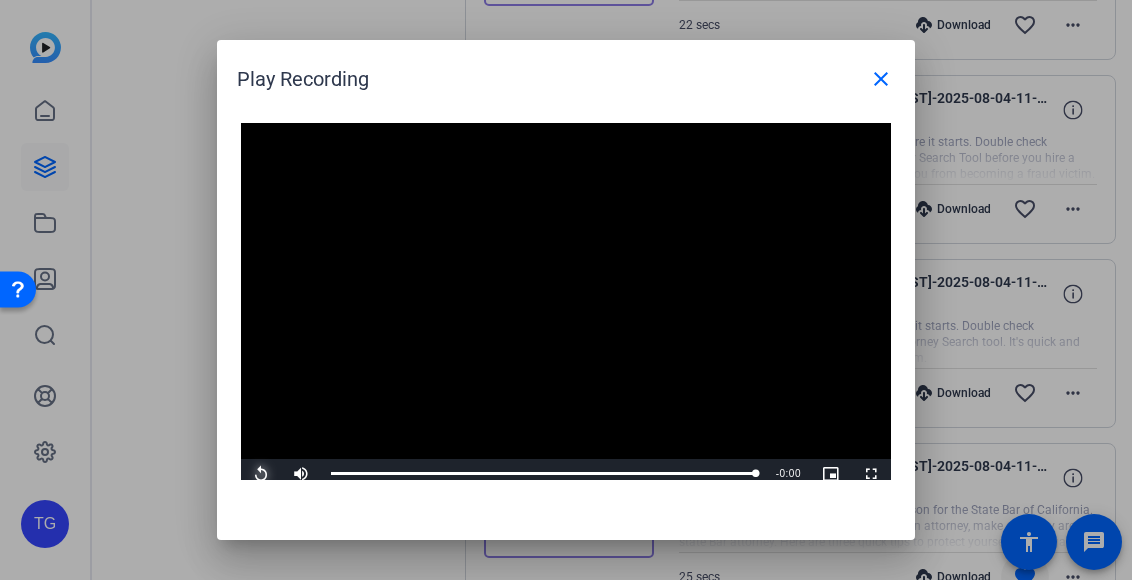 click at bounding box center [261, 474] 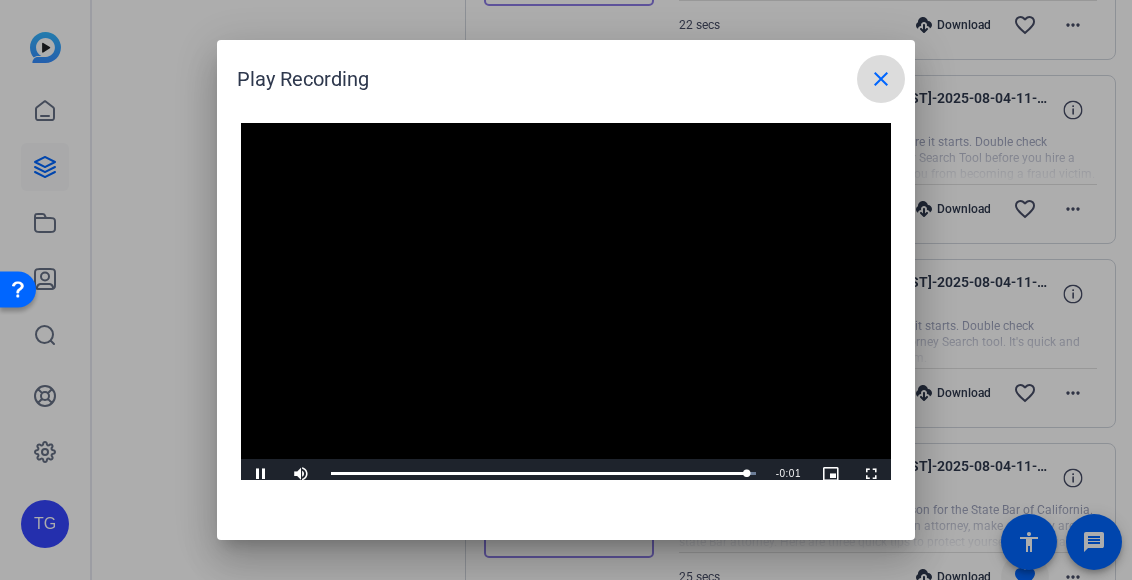 click on "close" at bounding box center (881, 79) 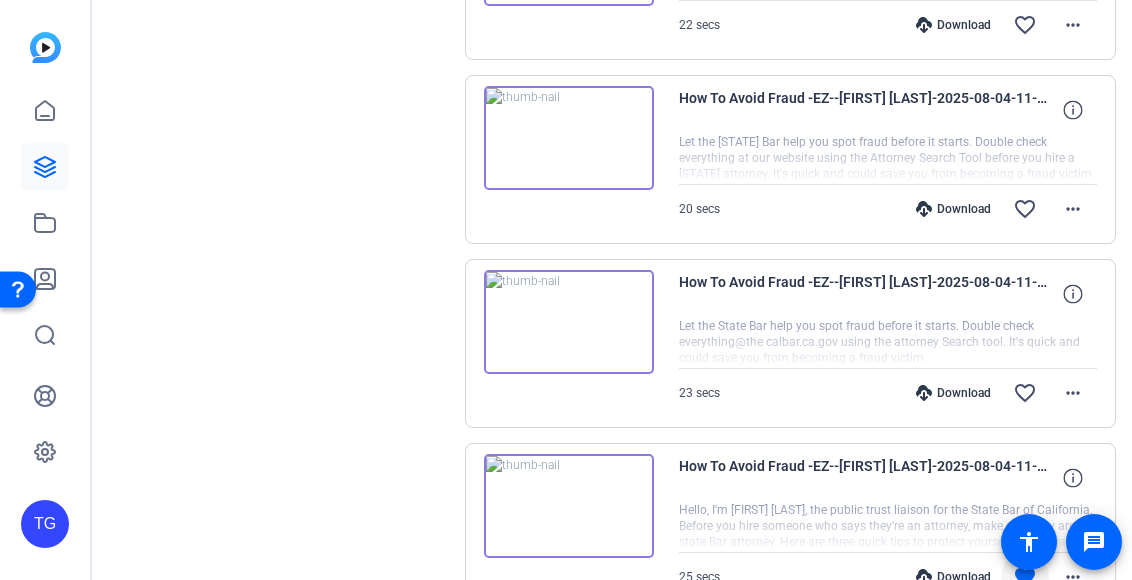 click at bounding box center (569, 322) 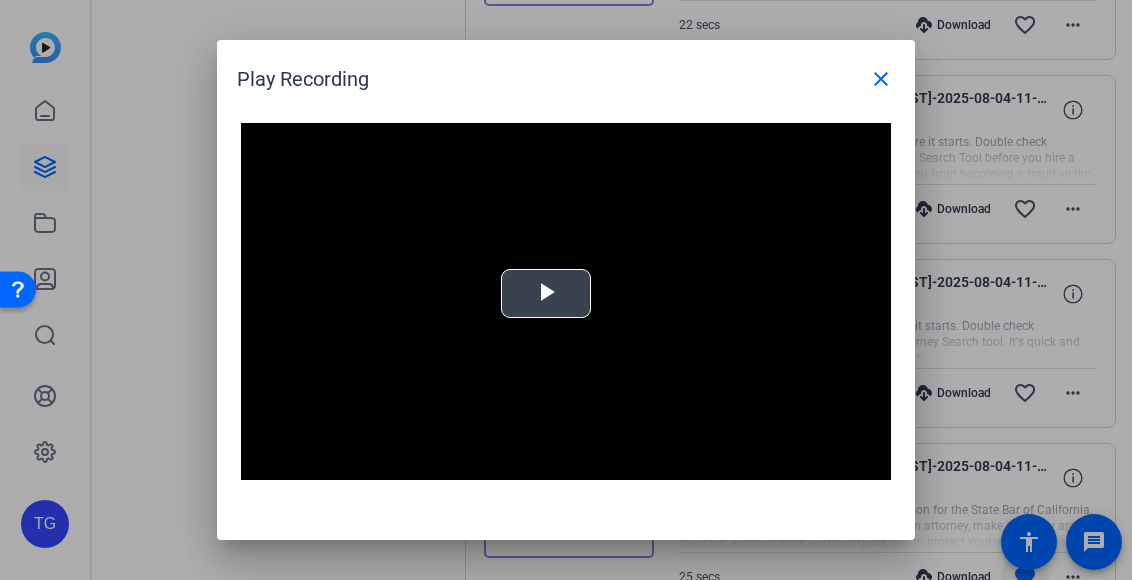click at bounding box center (546, 294) 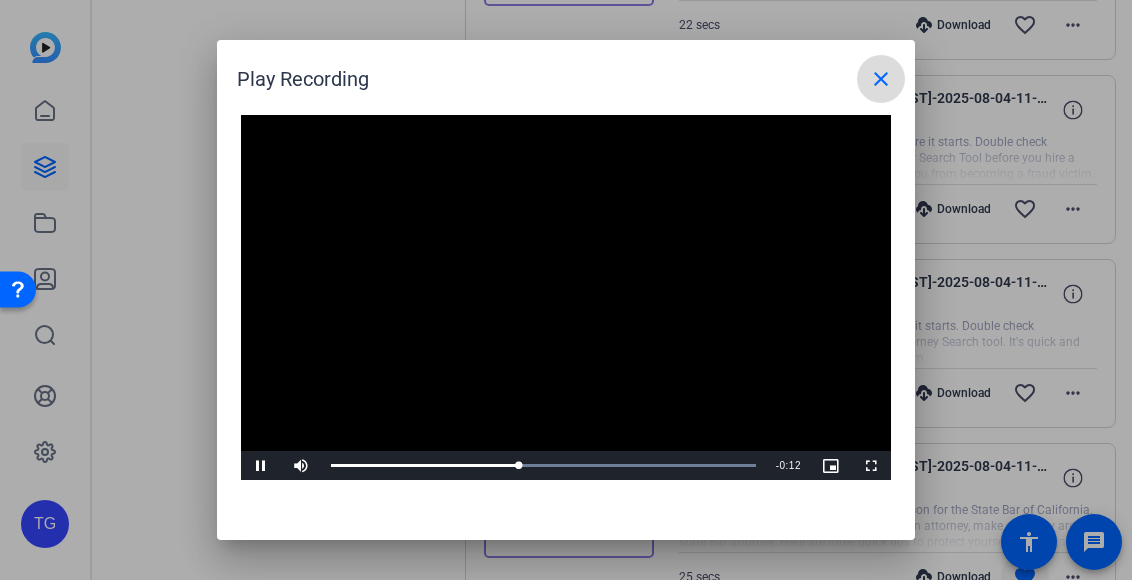 click on "close" at bounding box center [881, 79] 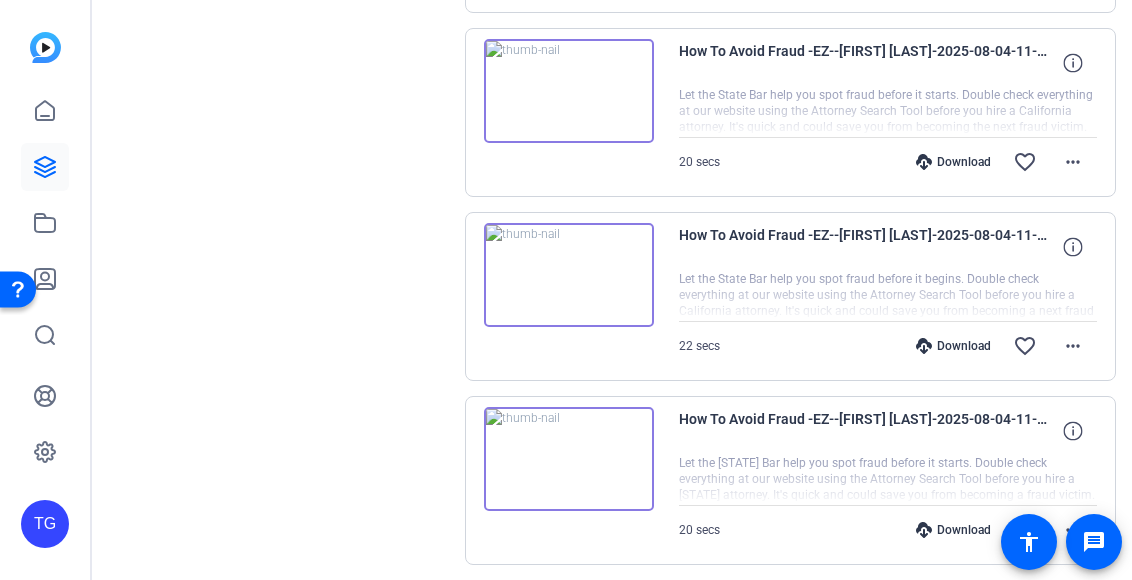 scroll, scrollTop: 1509, scrollLeft: 0, axis: vertical 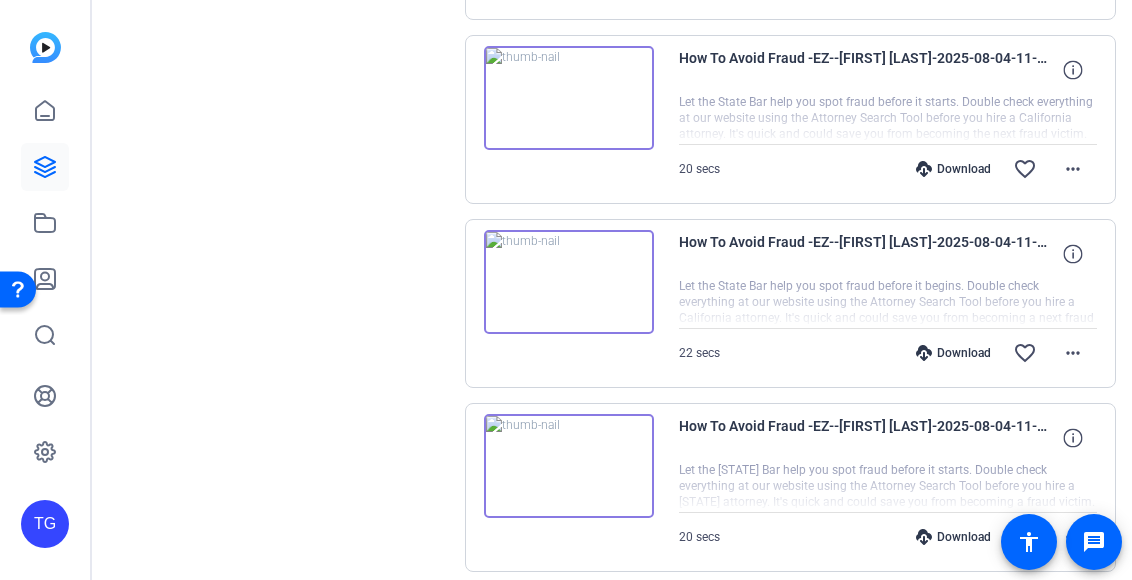 click at bounding box center (569, 466) 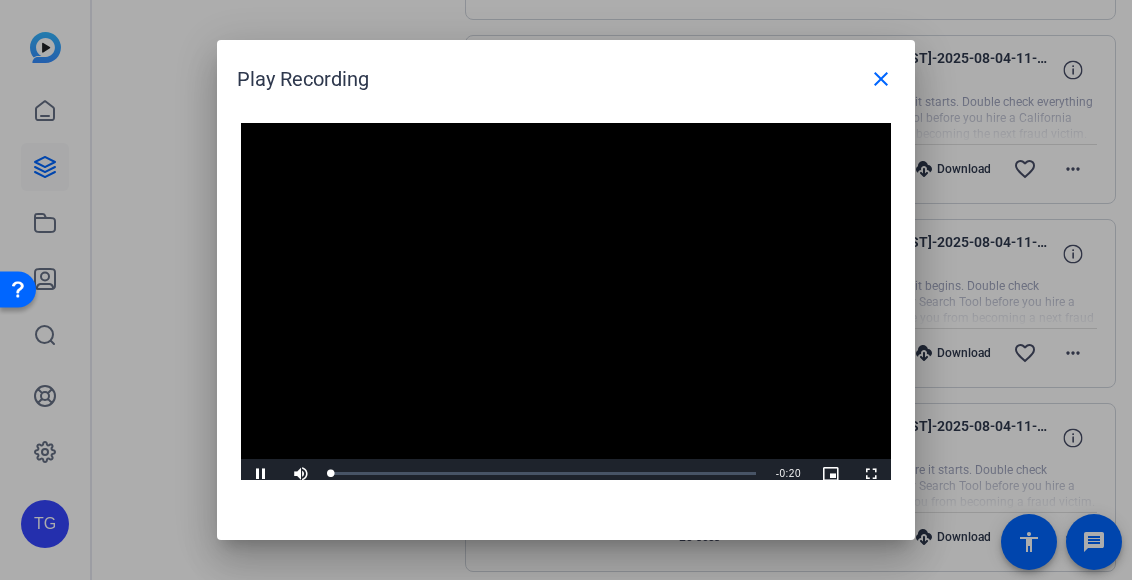 click at bounding box center (566, 306) 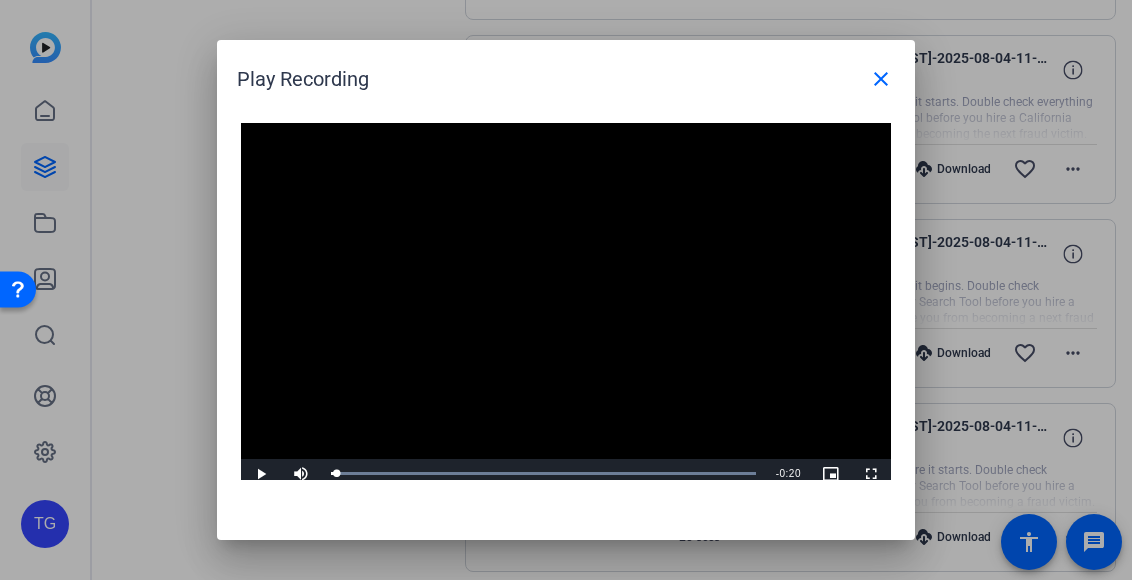 click at bounding box center (566, 306) 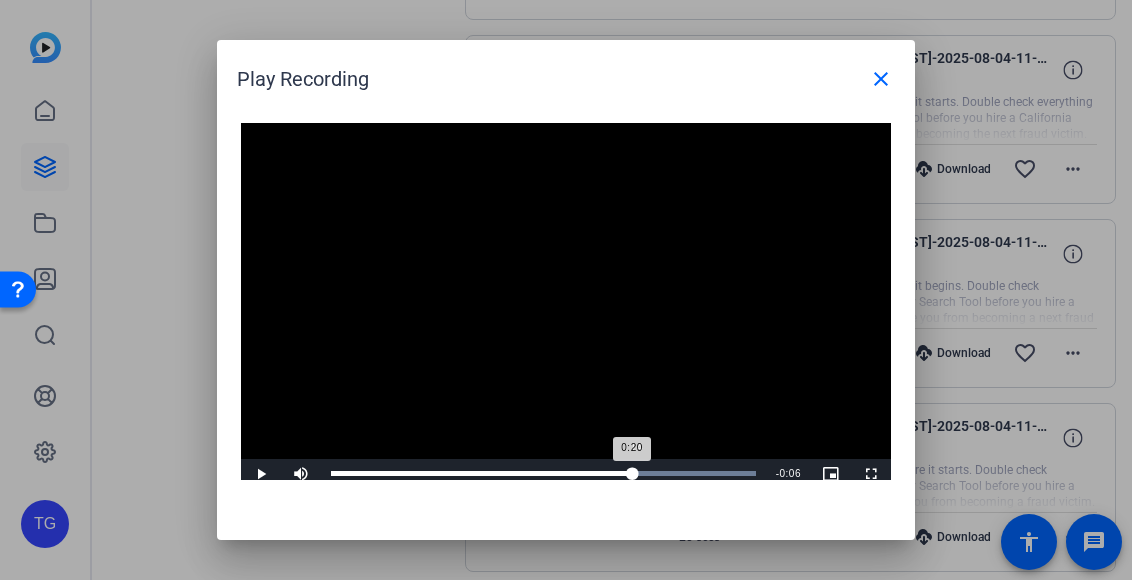 click on "Loaded :  100.00% 0:14 0:20" at bounding box center (543, 474) 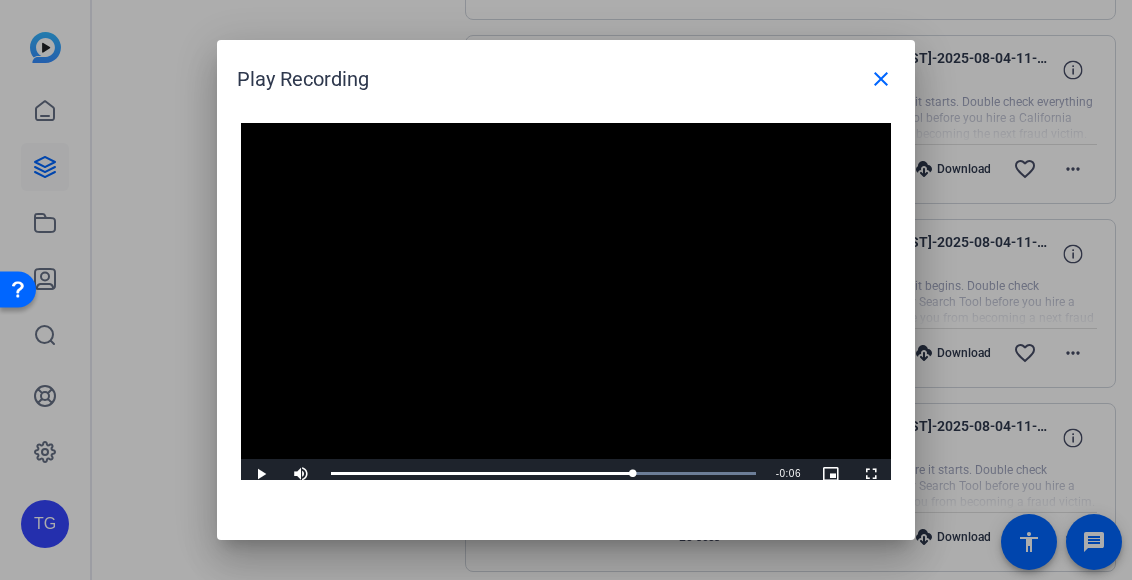click at bounding box center (566, 306) 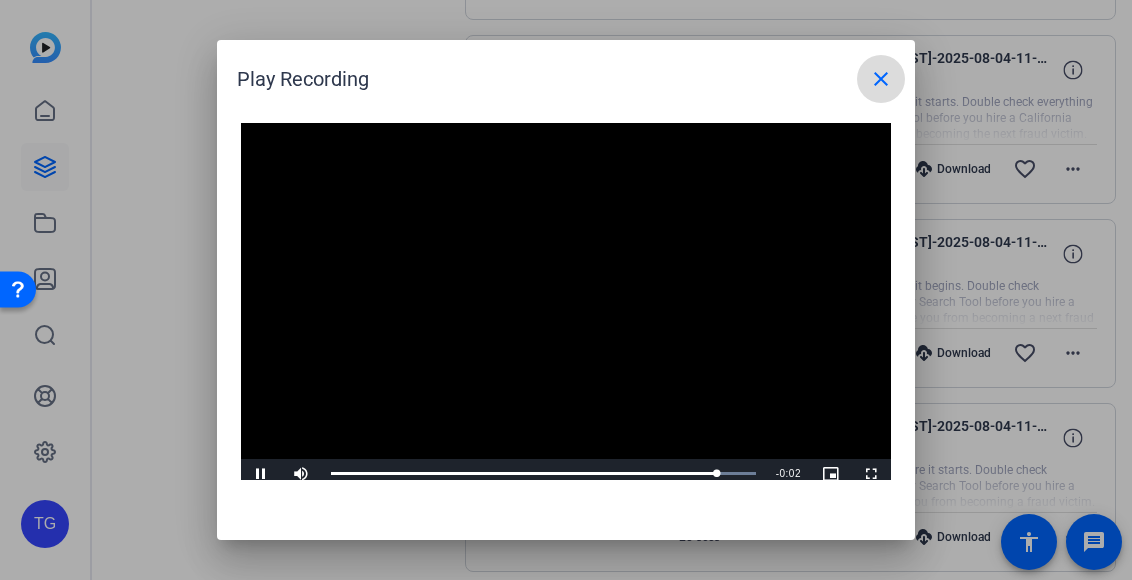 click on "close" at bounding box center (881, 79) 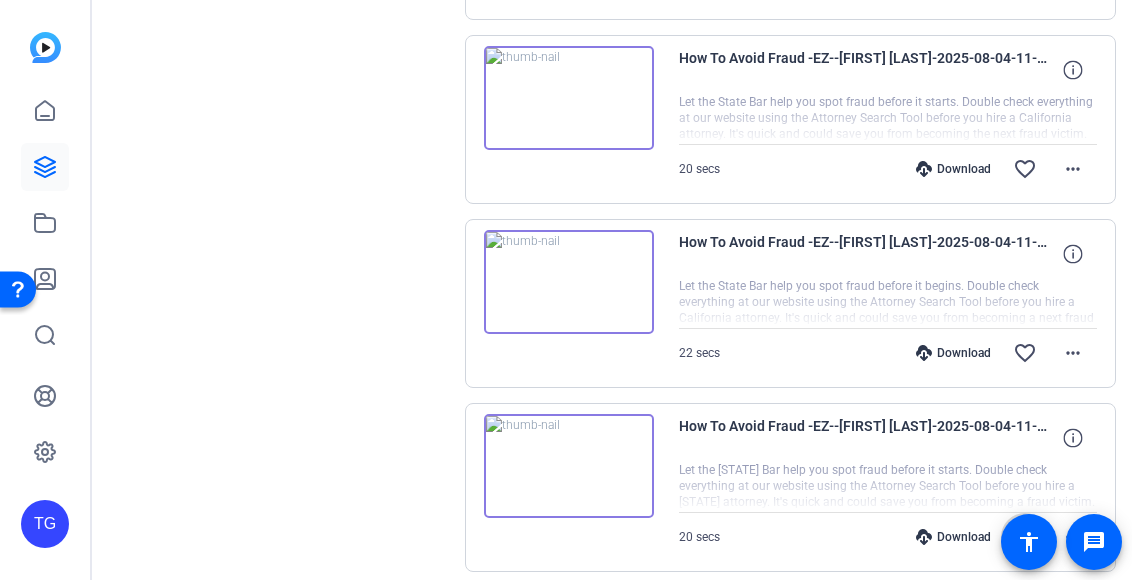 click on "favorite_border" at bounding box center (1025, 537) 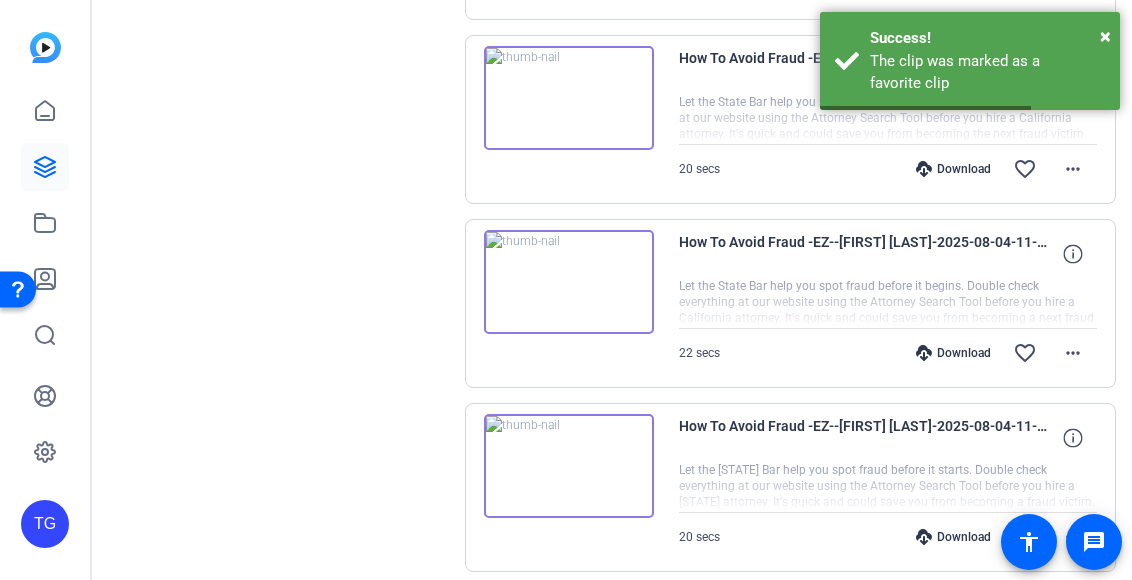 click at bounding box center [569, 282] 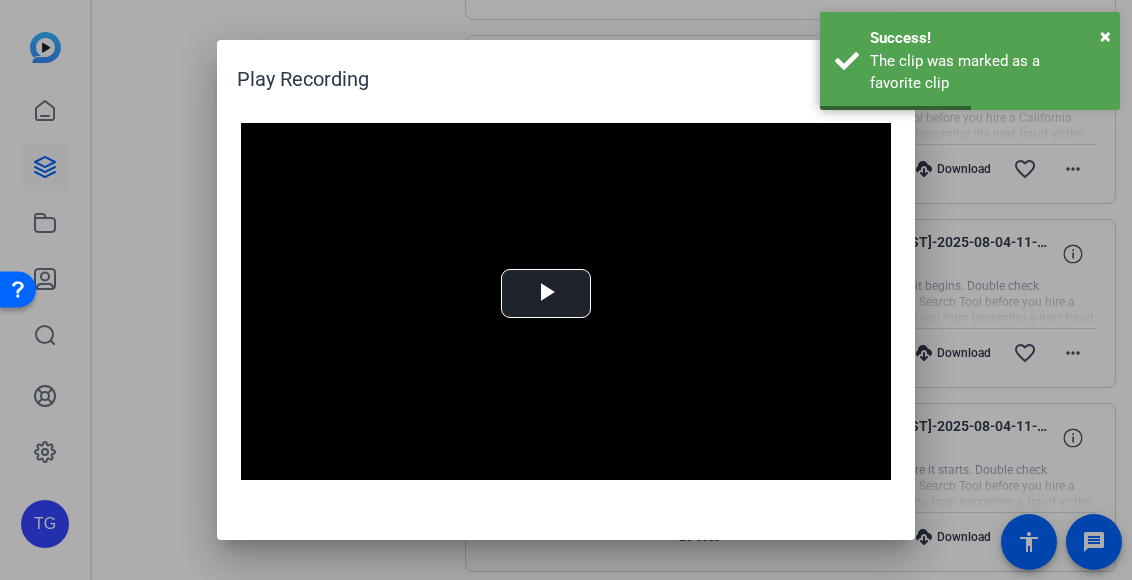 click at bounding box center (566, 306) 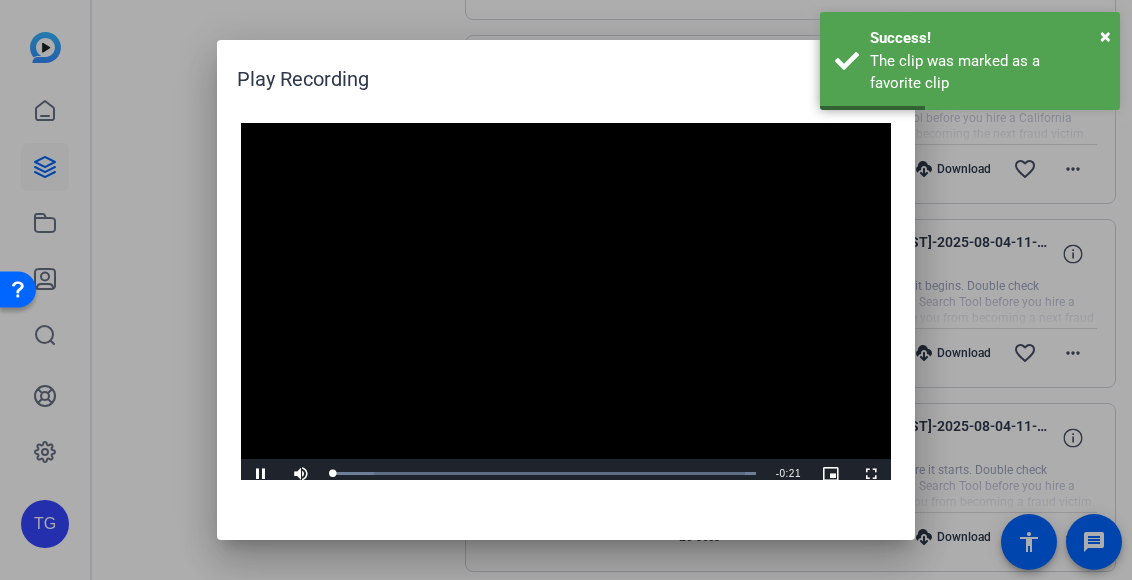 click at bounding box center [566, 306] 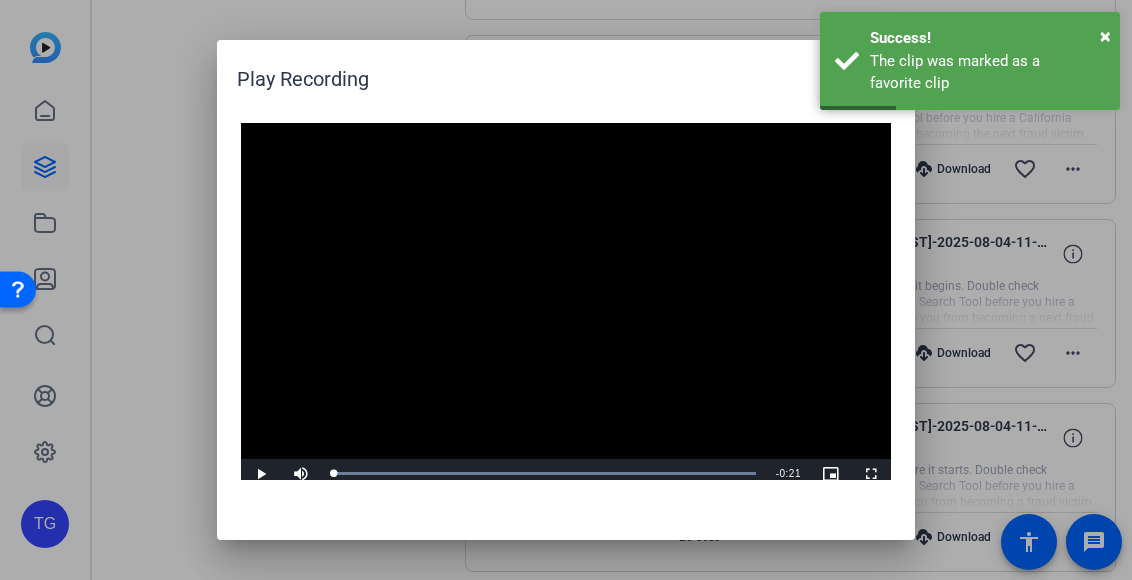 click at bounding box center [566, 306] 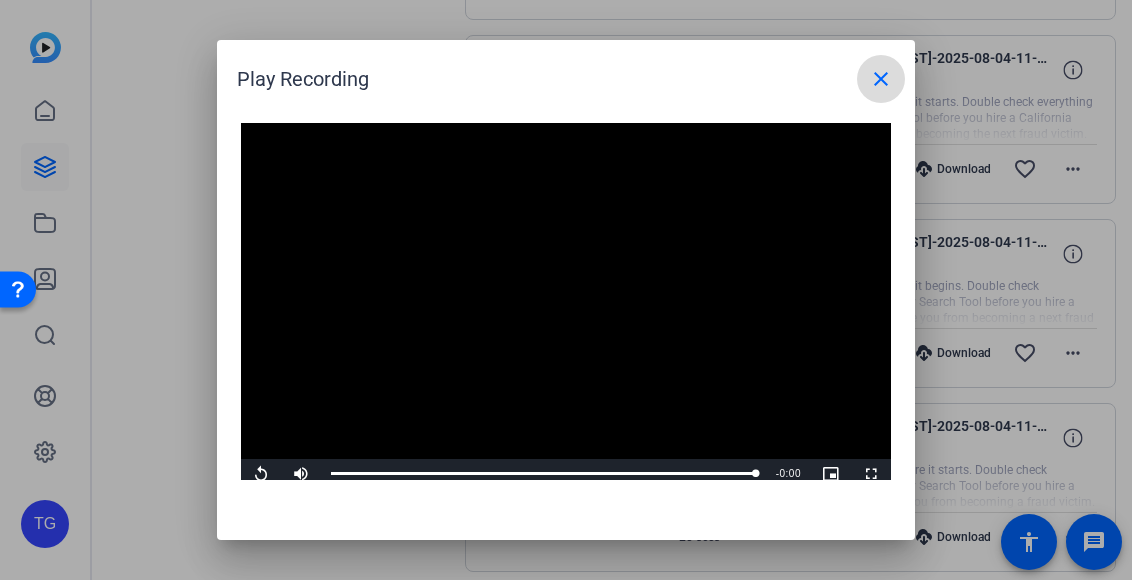 click on "close" at bounding box center (881, 79) 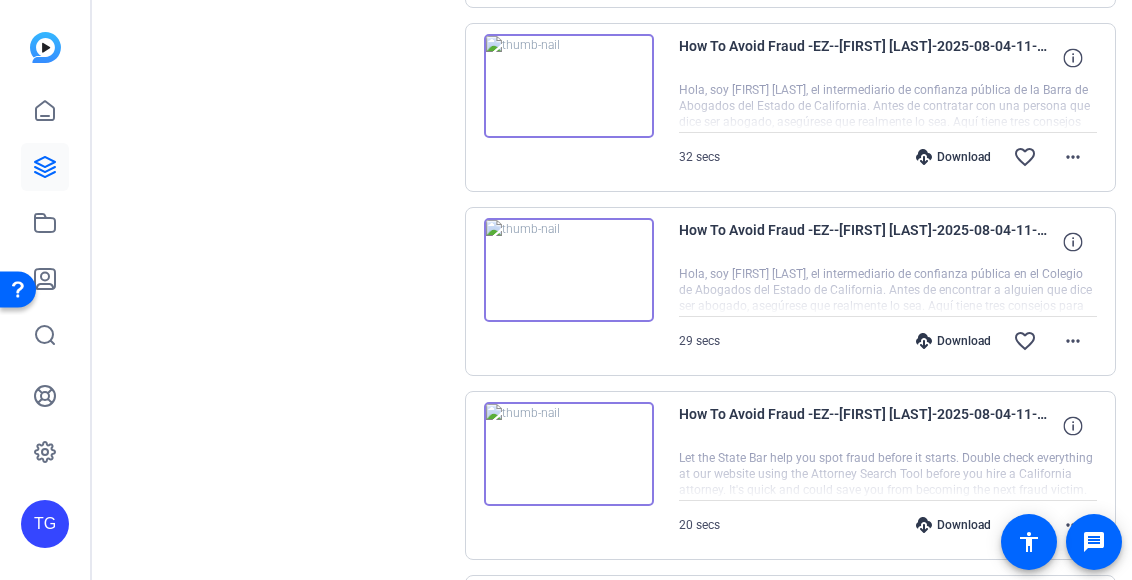 scroll, scrollTop: 1136, scrollLeft: 0, axis: vertical 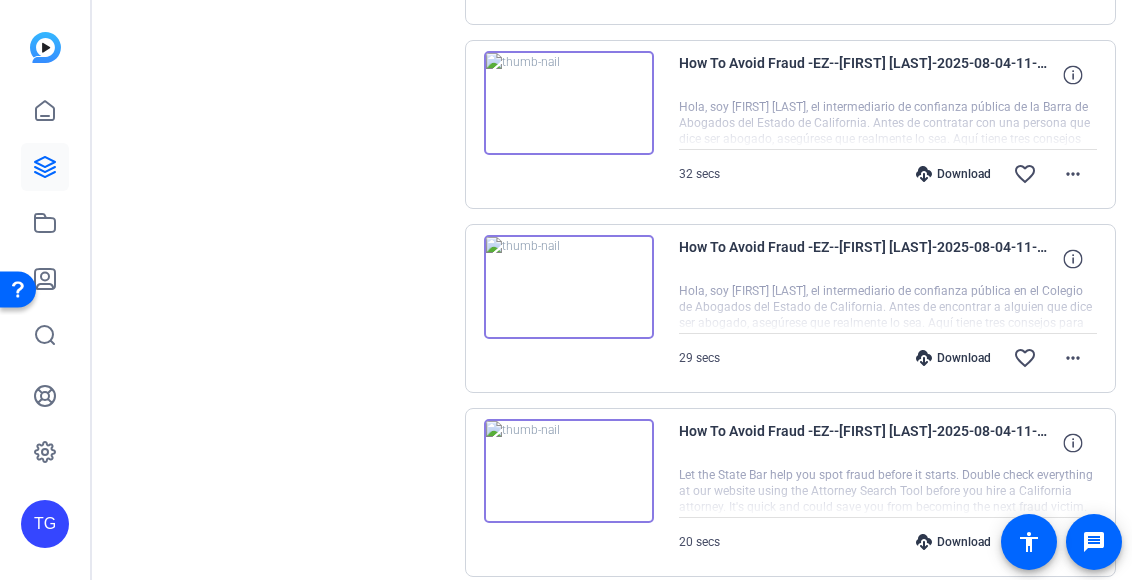 click at bounding box center (569, 471) 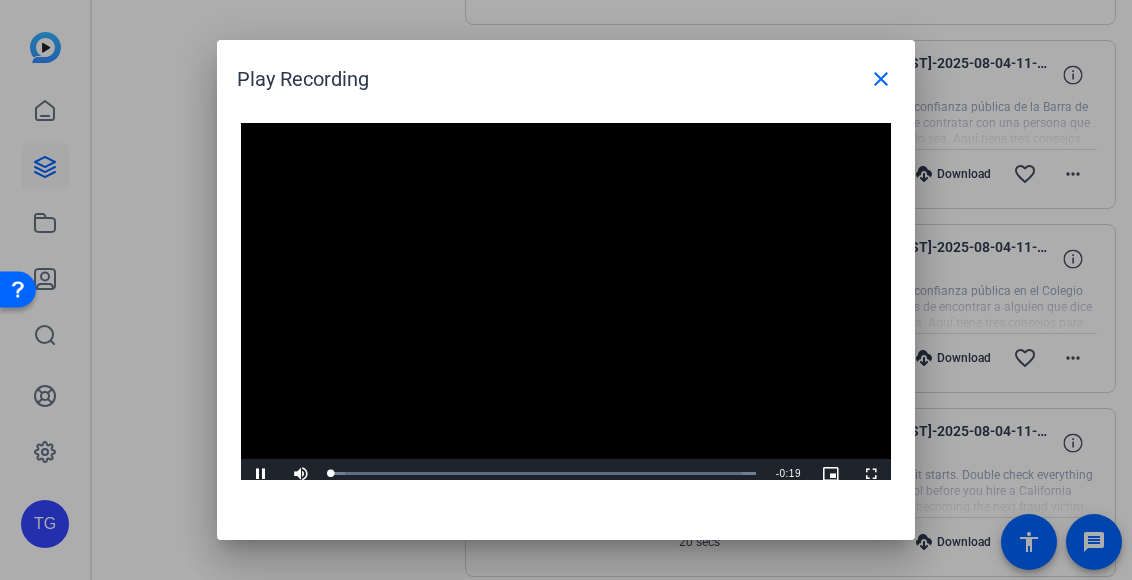 click on "Video Player is loading. Play Video Pause Mute Current Time  0:00 / Duration  0:19 Loaded :  100.00% 0:00 Stream Type  LIVE Seek to live, currently behind live LIVE Remaining Time  - 0:19   1x Playback Rate Chapters Chapters Descriptions descriptions off , selected Captions captions settings , opens captions settings dialog captions off , selected Audio Track Picture-in-Picture Fullscreen This is a modal window. Beginning of dialog window. Escape will cancel and close the window. Text Color White Black Red Green Blue Yellow Magenta Cyan Transparency Opaque Semi-Transparent Background Color Black White Red Green Blue Yellow Magenta Cyan Transparency Opaque Semi-Transparent Transparent Window Color Black White Red Green Blue Yellow Magenta Cyan Transparency Transparent Semi-Transparent Opaque Font Size 50% 75% 100% 125% 150% 175% 200% 300% 400% Text Edge Style None Raised Depressed Uniform Dropshadow Font Family Proportional Sans-Serif Monospace Sans-Serif Proportional Serif Monospace Serif Casual Script" at bounding box center (566, 306) 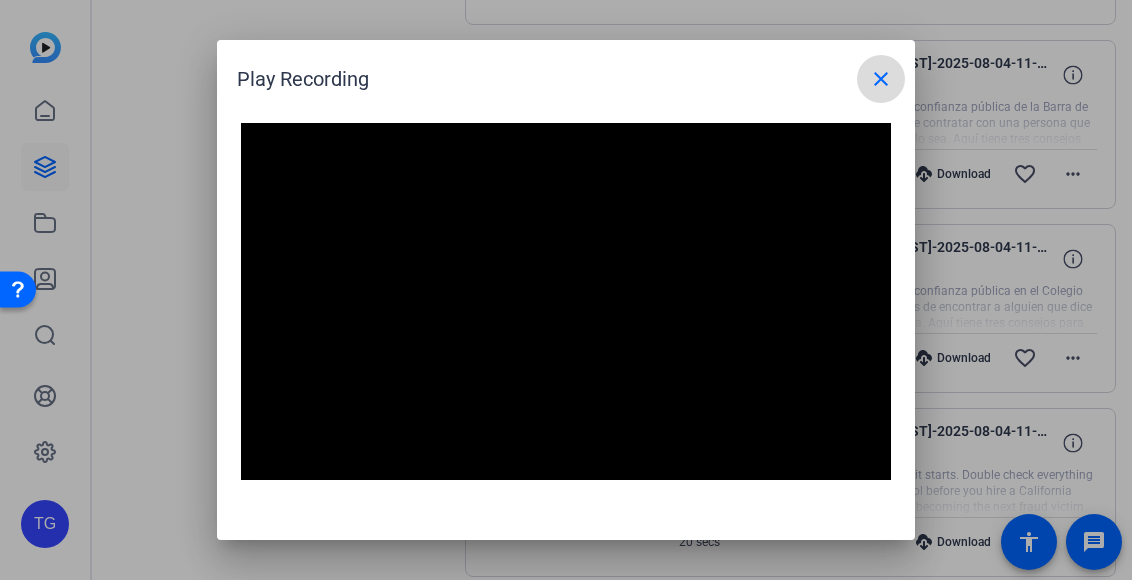 click on "close" at bounding box center [881, 79] 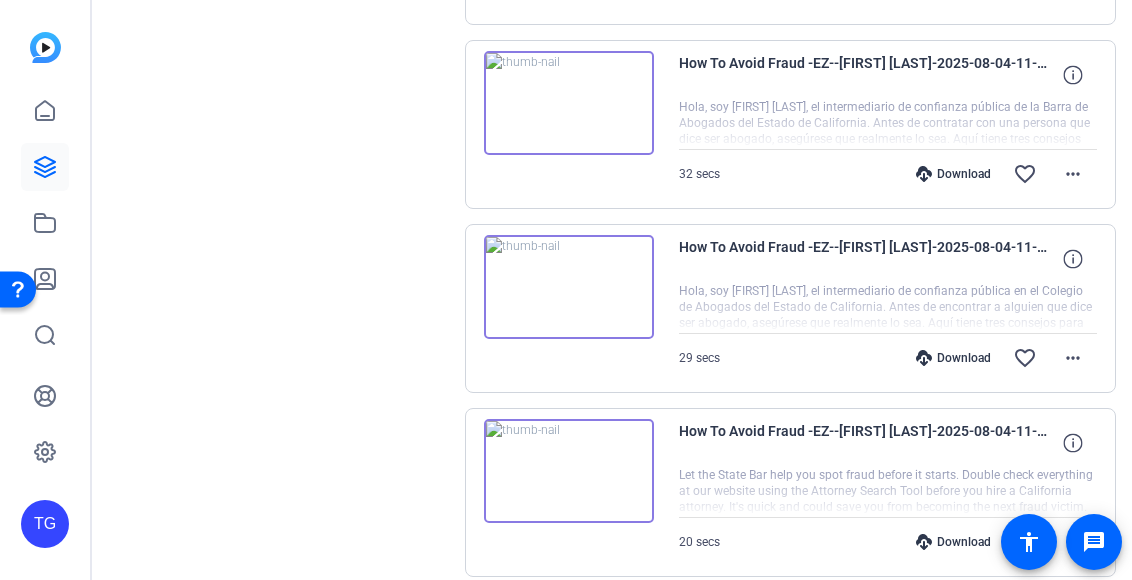 click at bounding box center [569, 471] 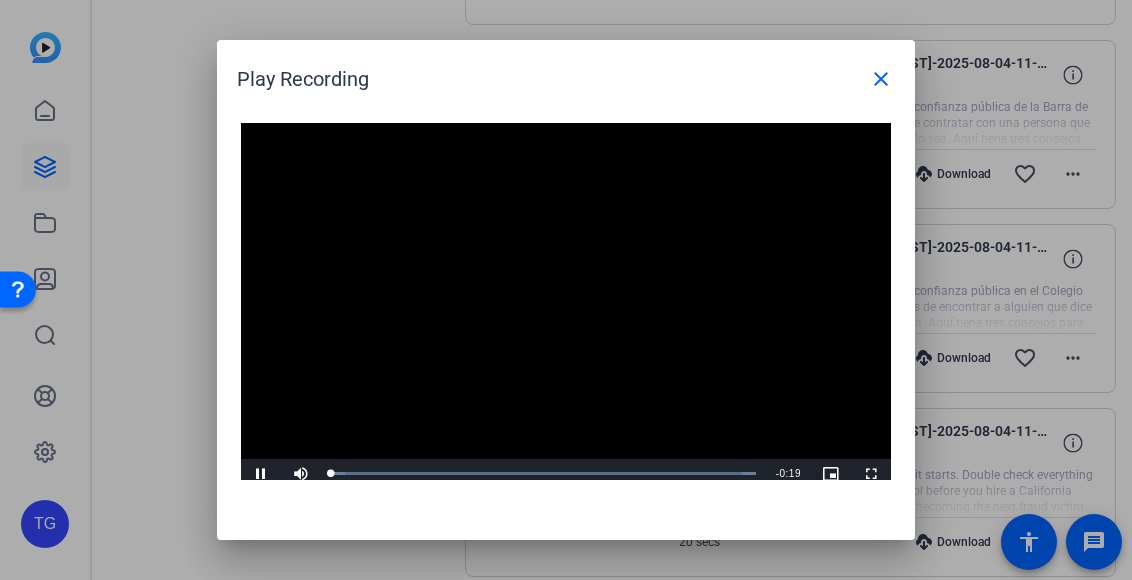 click at bounding box center (566, 306) 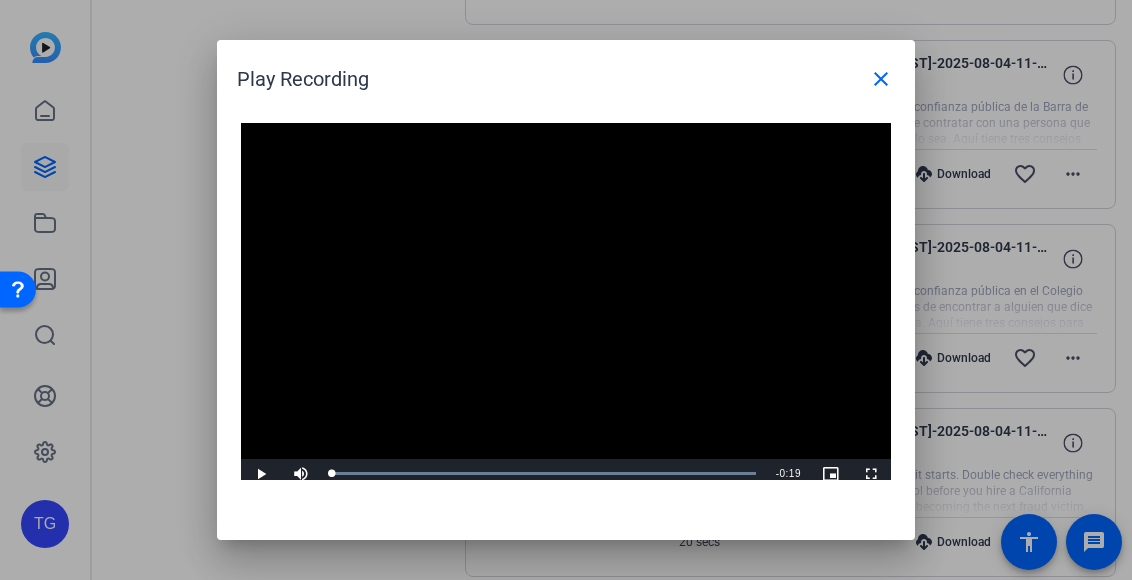 click at bounding box center (566, 306) 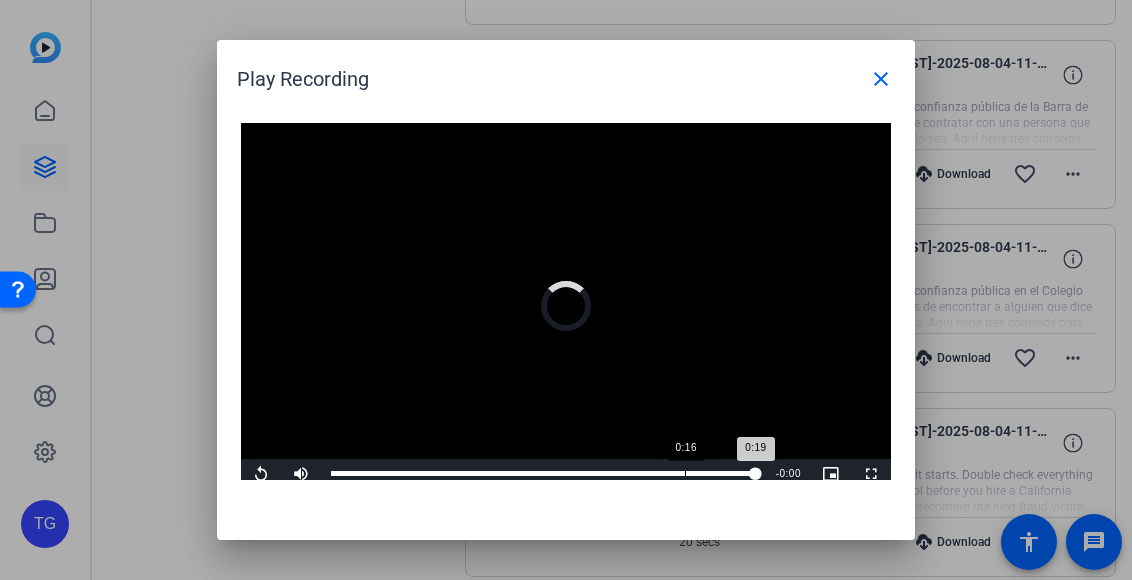 click on "Loaded :  100.00% 0:16 0:19" at bounding box center [543, 474] 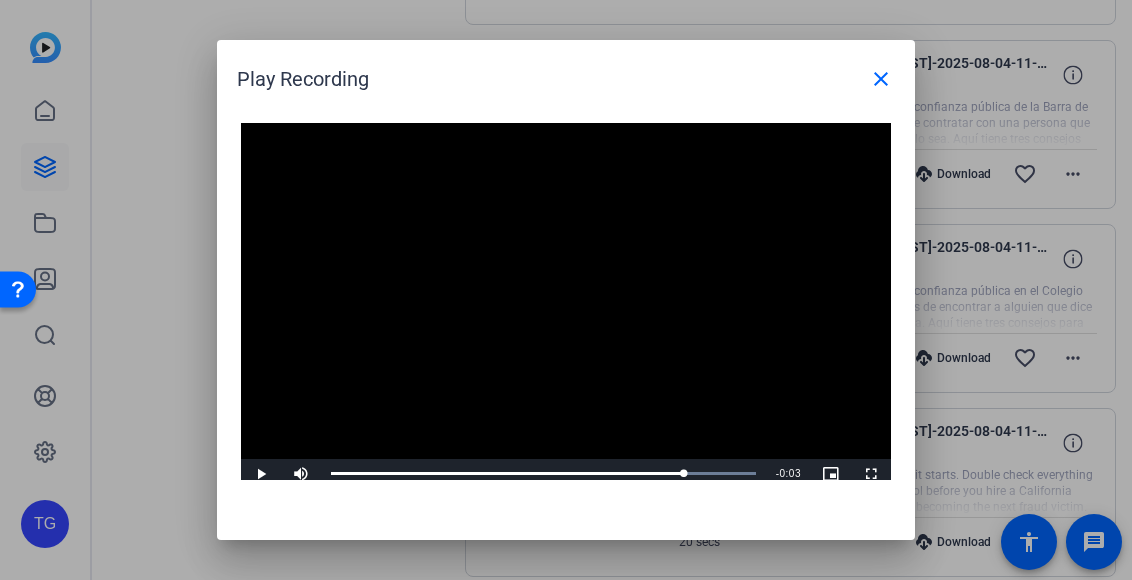 click at bounding box center (566, 306) 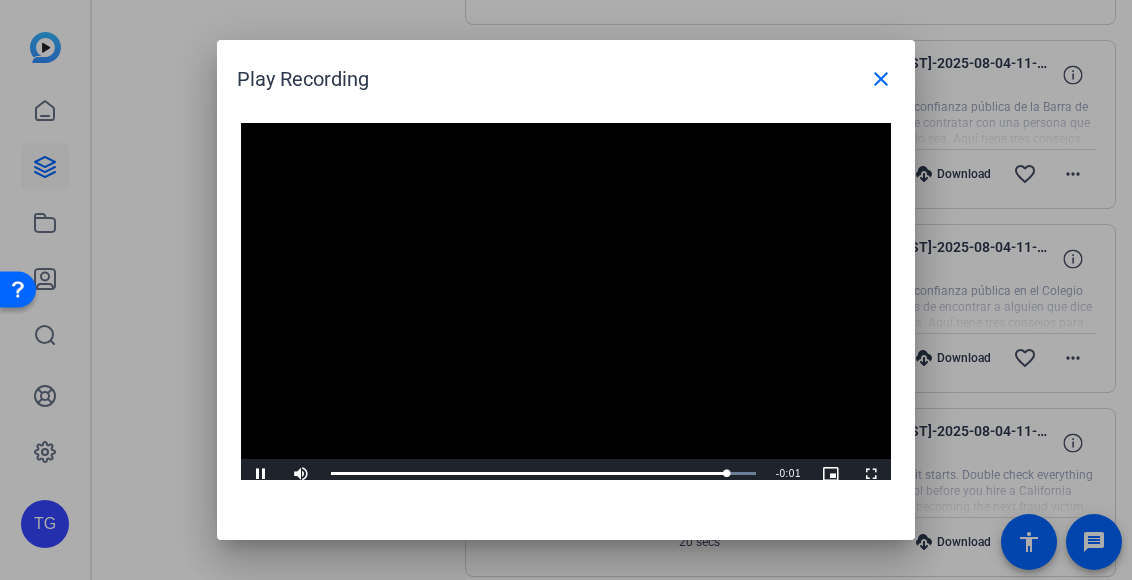 click at bounding box center [566, 306] 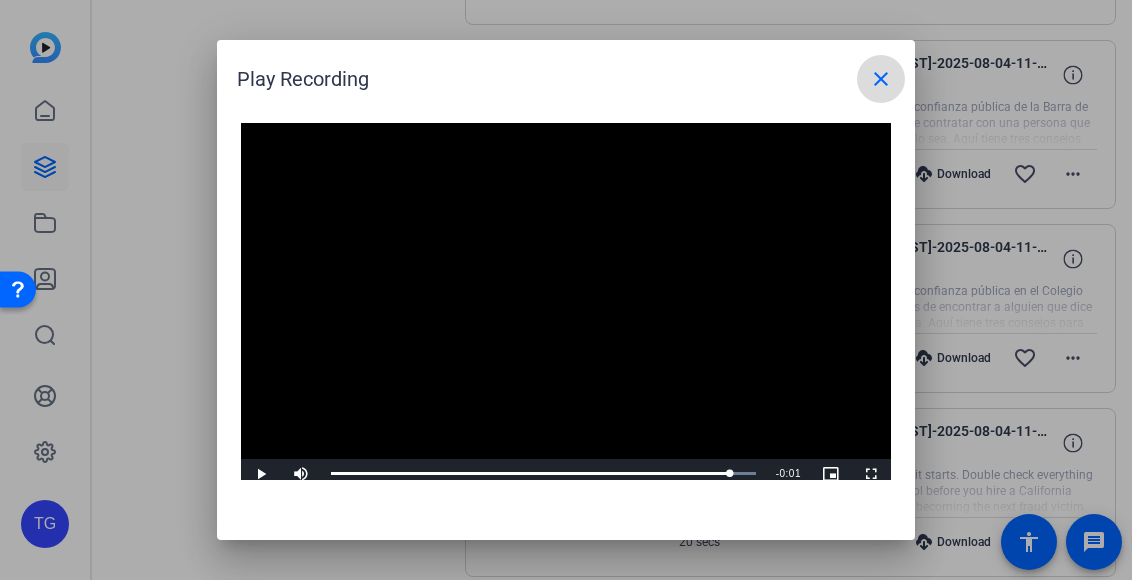 click at bounding box center (881, 79) 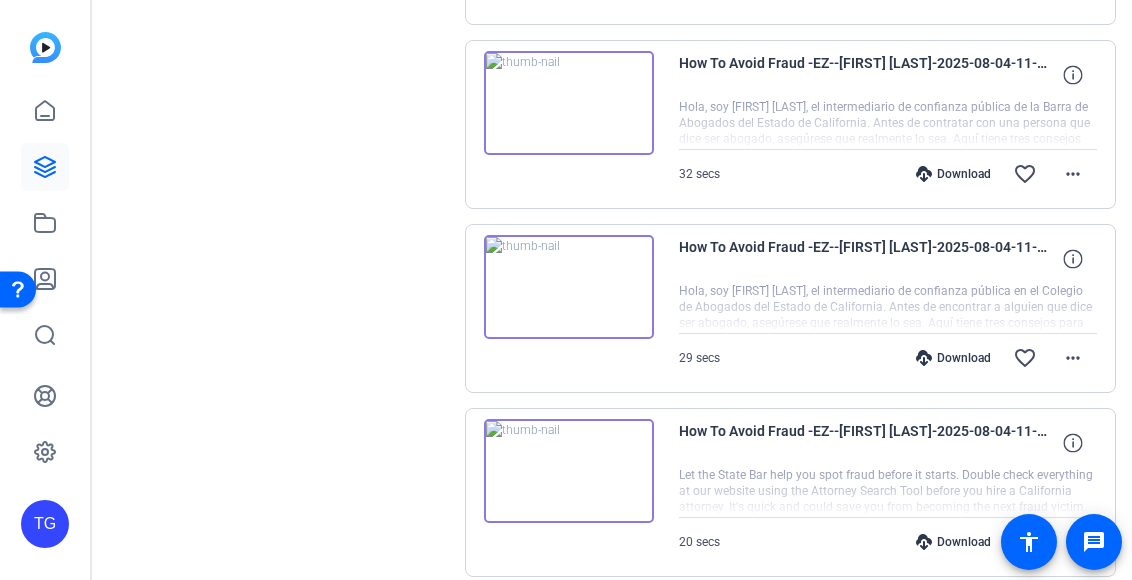 click at bounding box center [1025, 542] 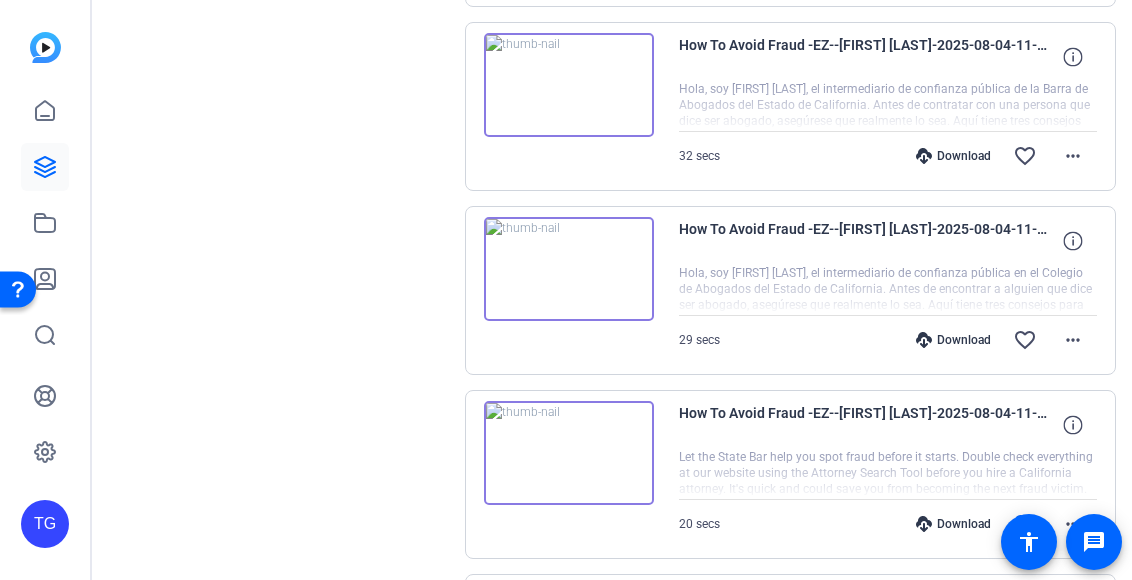 scroll, scrollTop: 1146, scrollLeft: 0, axis: vertical 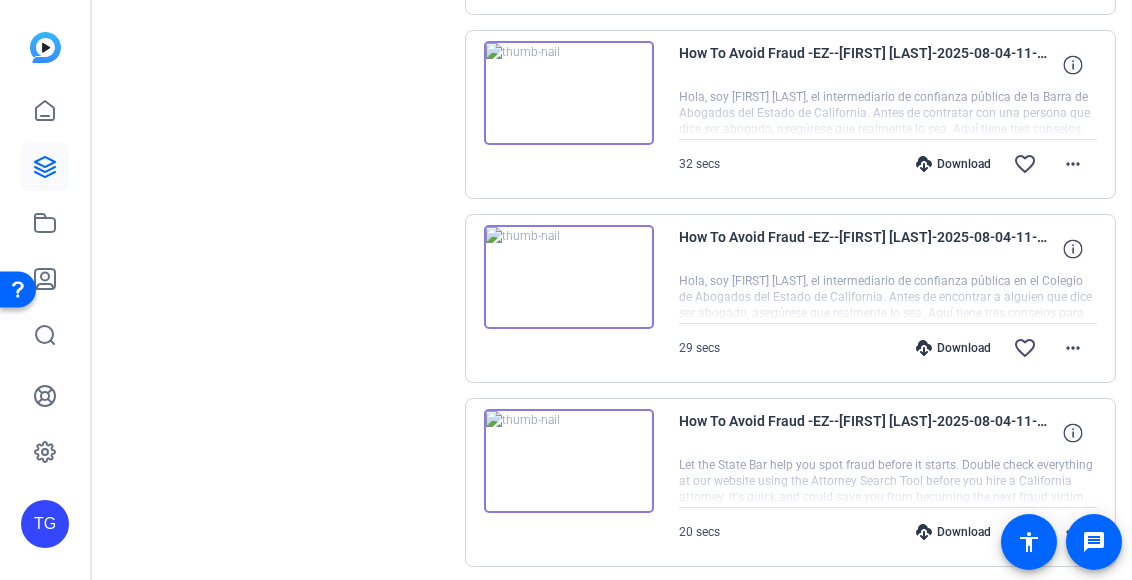 click at bounding box center (569, 277) 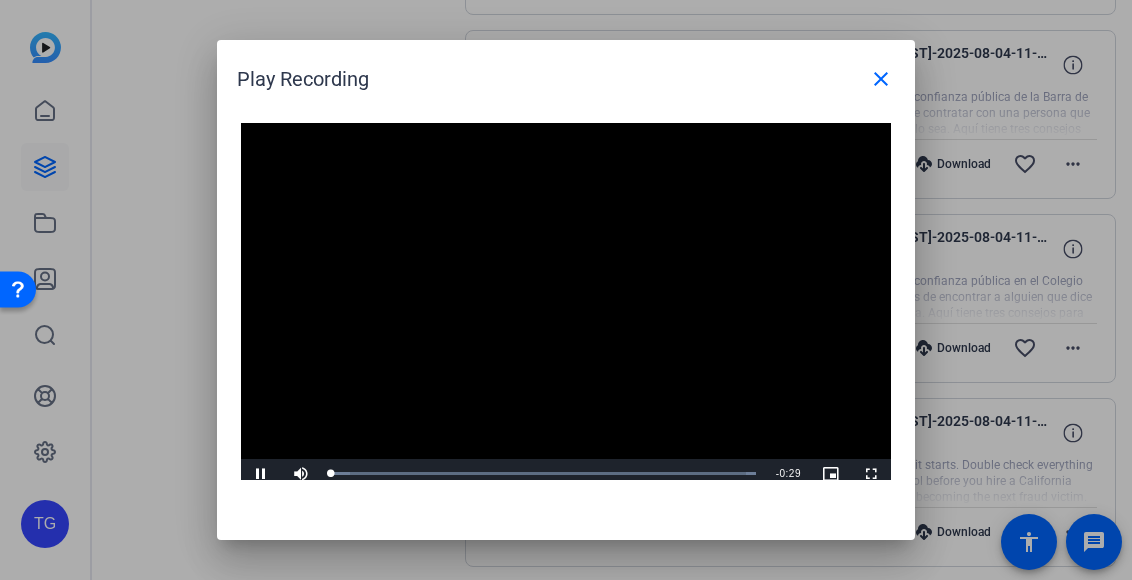 click on "Video Player is loading. Play Video Pause Mute Current Time  0:00 / Duration  0:29 Loaded :  100.00% 0:00 Stream Type  LIVE Seek to live, currently behind live LIVE Remaining Time  - 0:29   1x Playback Rate Chapters Chapters Descriptions descriptions off , selected Captions captions settings , opens captions settings dialog captions off , selected Audio Track Picture-in-Picture Fullscreen This is a modal window. Beginning of dialog window. Escape will cancel and close the window. Text Color White Black Red Green Blue Yellow Magenta Cyan Transparency Opaque Semi-Transparent Background Color Black White Red Green Blue Yellow Magenta Cyan Transparency Opaque Semi-Transparent Transparent Window Color Black White Red Green Blue Yellow Magenta Cyan Transparency Transparent Semi-Transparent Opaque Font Size 50% 75% 100% 125% 150% 175% 200% 300% 400% Text Edge Style None Raised Depressed Uniform Dropshadow Font Family Proportional Sans-Serif Monospace Sans-Serif Proportional Serif Monospace Serif Casual Script" at bounding box center (566, 306) 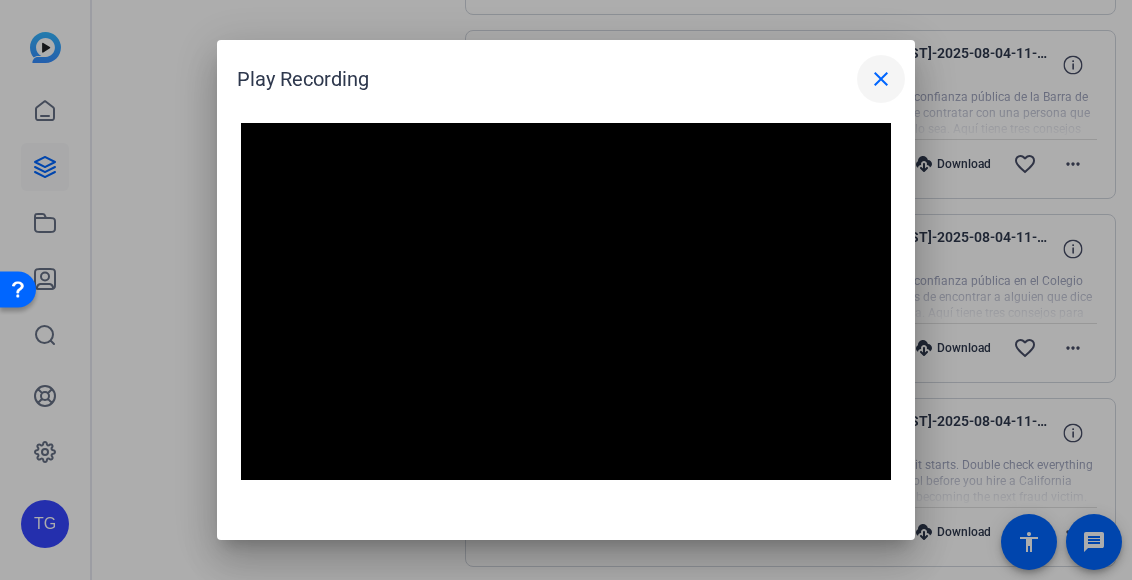 click on "close" at bounding box center [881, 79] 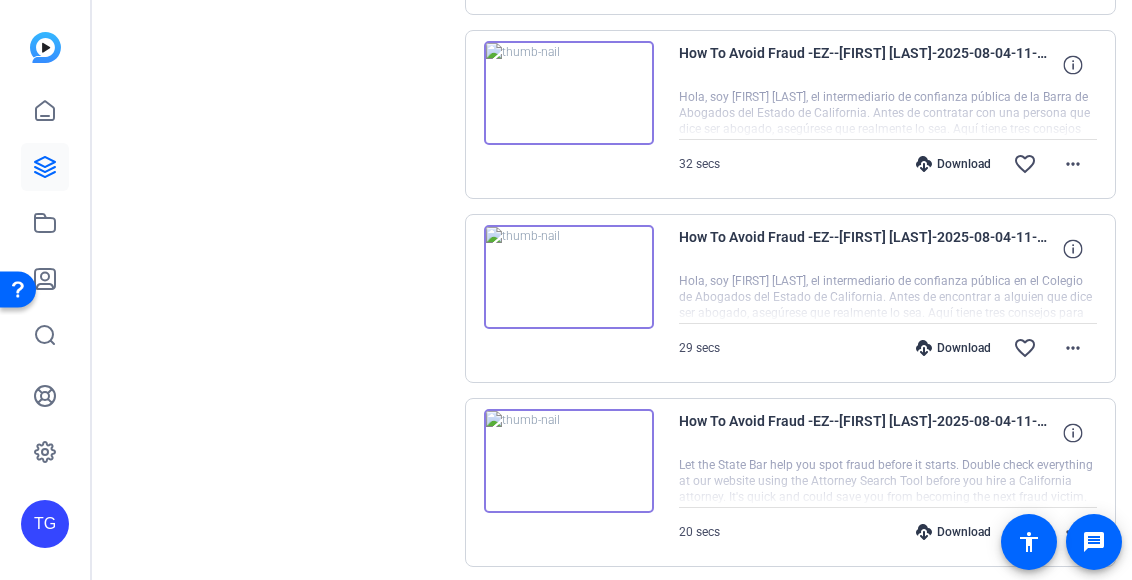 click at bounding box center (569, 277) 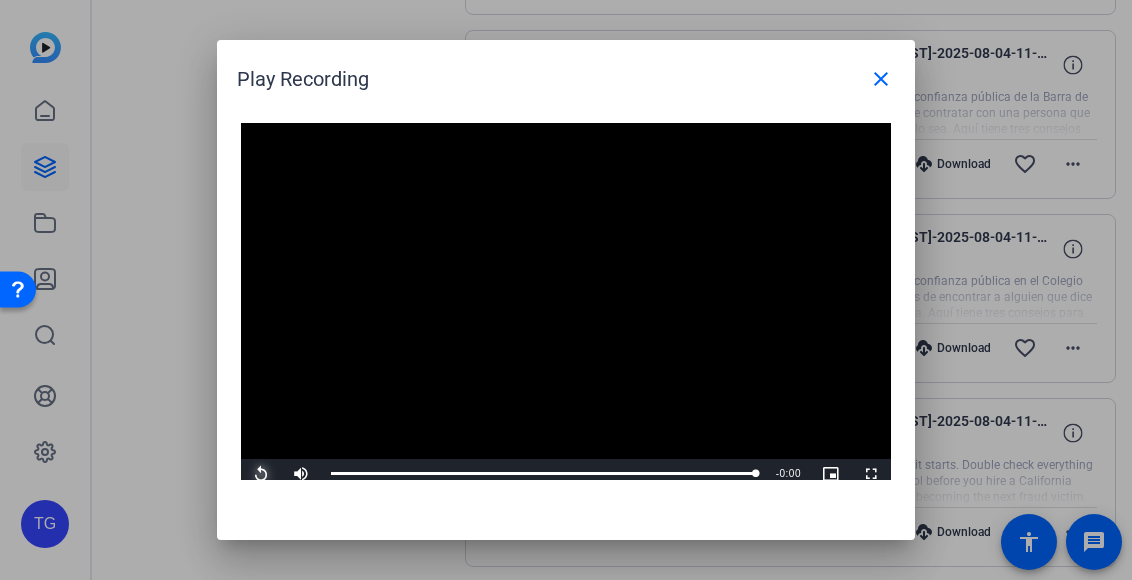 click at bounding box center (261, 474) 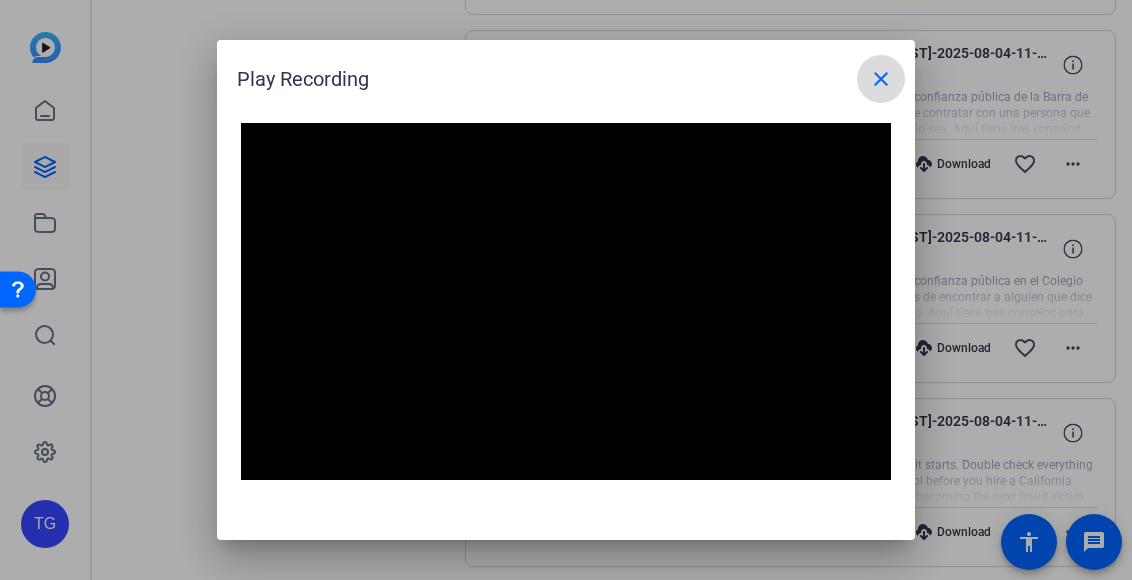 click on "close" at bounding box center [881, 79] 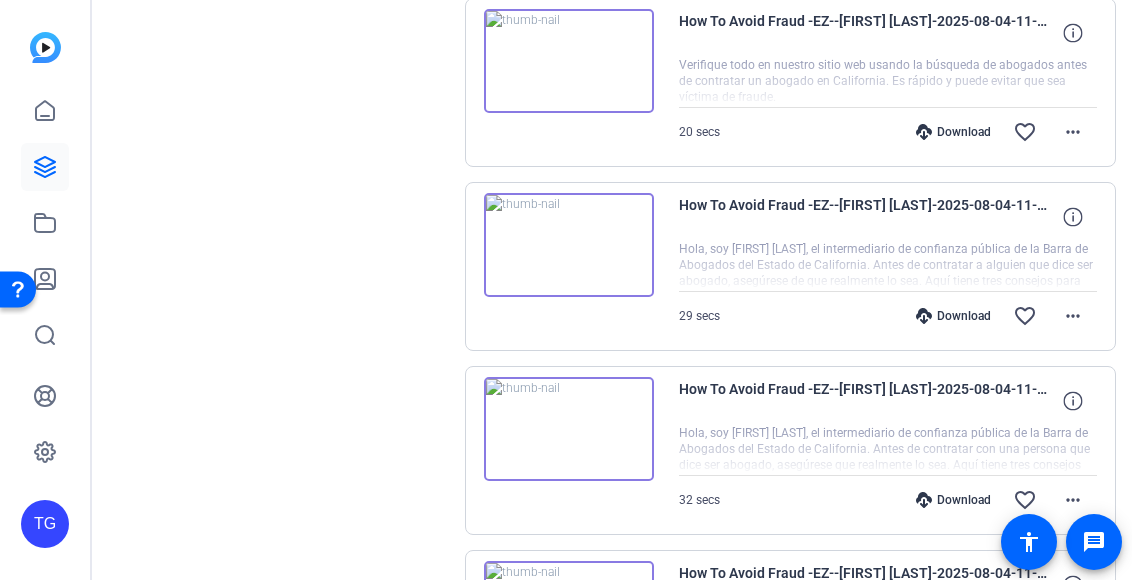 scroll, scrollTop: 780, scrollLeft: 0, axis: vertical 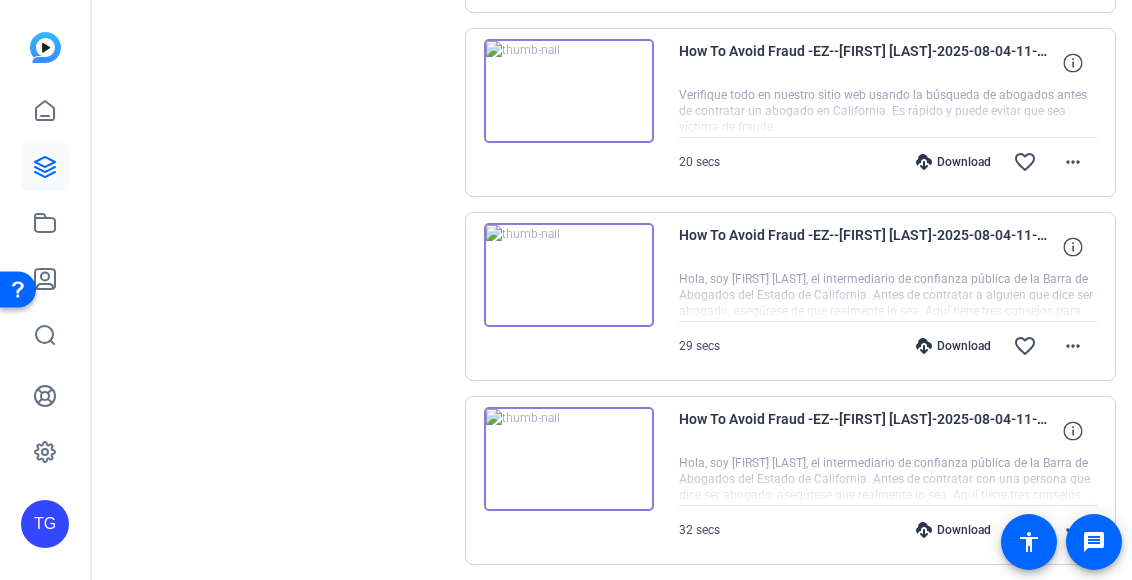 click at bounding box center (569, 459) 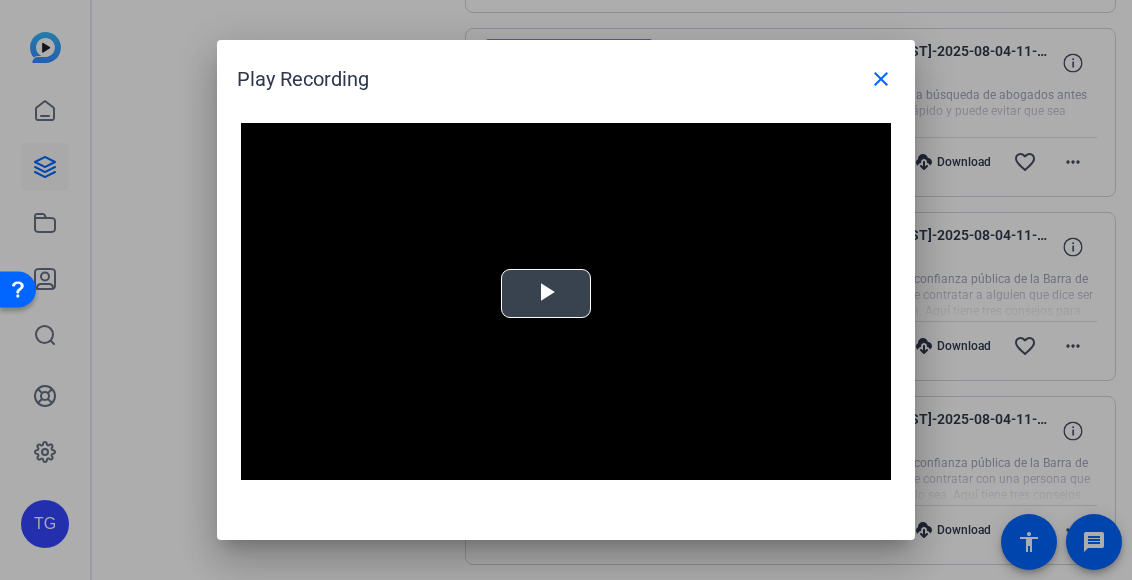 click on "Video Player is loading. Play Video Play Mute Current Time  0:00 / Duration  0:32 Loaded :  0% 0:00 Stream Type  LIVE Seek to live, currently behind live LIVE Remaining Time  - 0:32   1x Playback Rate Chapters Chapters Descriptions descriptions off , selected Captions captions settings , opens captions settings dialog captions off , selected Audio Track Picture-in-Picture Fullscreen This is a modal window. Beginning of dialog window. Escape will cancel and close the window. Text Color White Black Red Green Blue Yellow Magenta Cyan Transparency Opaque Semi-Transparent Background Color Black White Red Green Blue Yellow Magenta Cyan Transparency Opaque Semi-Transparent Transparent Window Color Black White Red Green Blue Yellow Magenta Cyan Transparency Transparent Semi-Transparent Opaque Font Size 50% 75% 100% 125% 150% 175% 200% 300% 400% Text Edge Style None Raised Depressed Uniform Dropshadow Font Family Proportional Sans-Serif Monospace Sans-Serif Proportional Serif Monospace Serif Casual Script Reset" at bounding box center [566, 306] 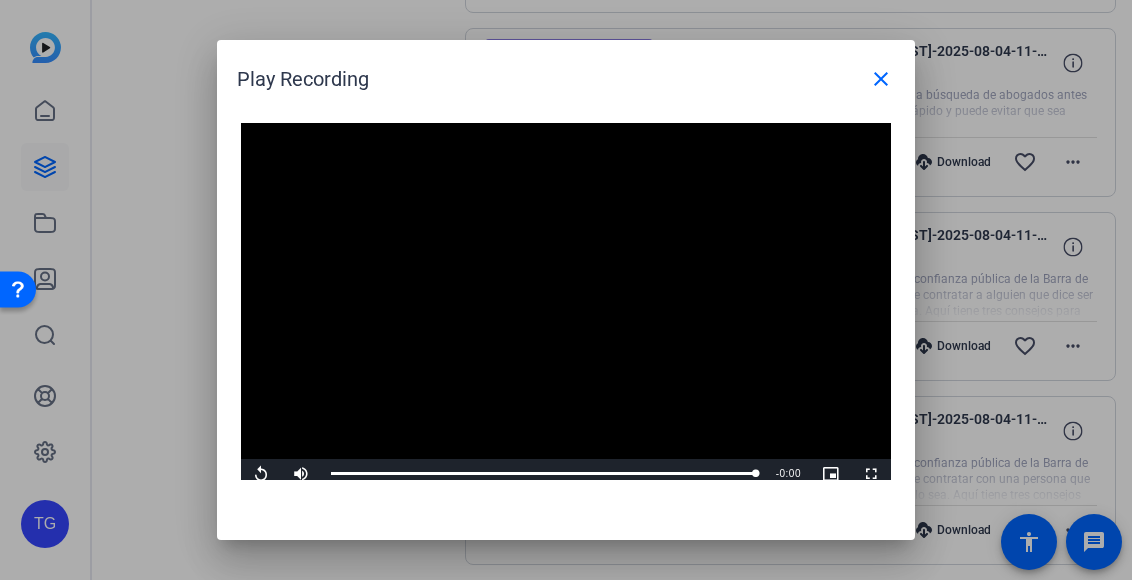 click at bounding box center (566, 306) 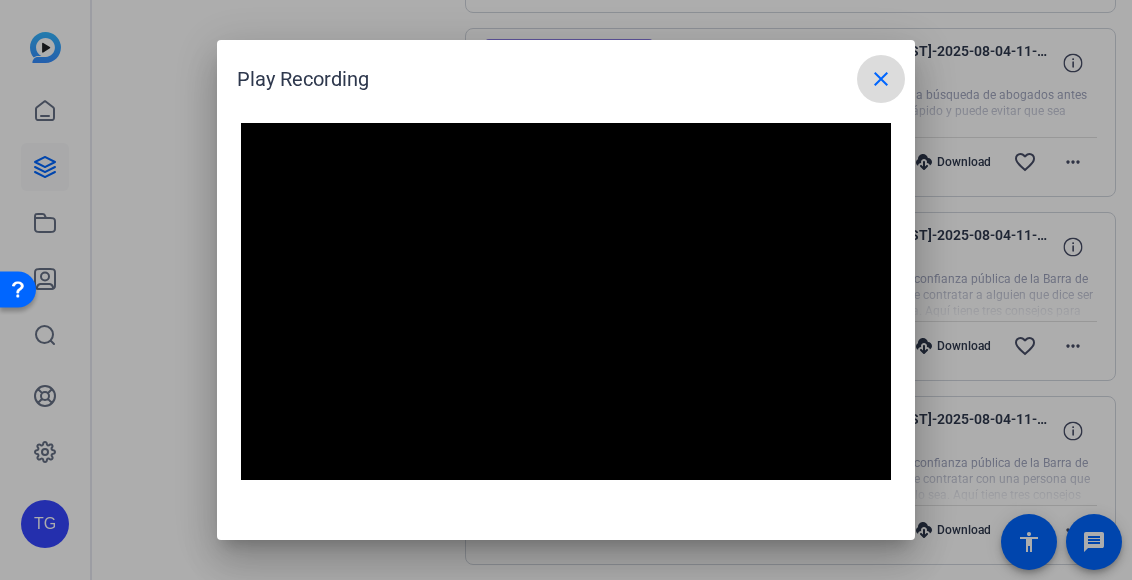 click on "close" at bounding box center (881, 79) 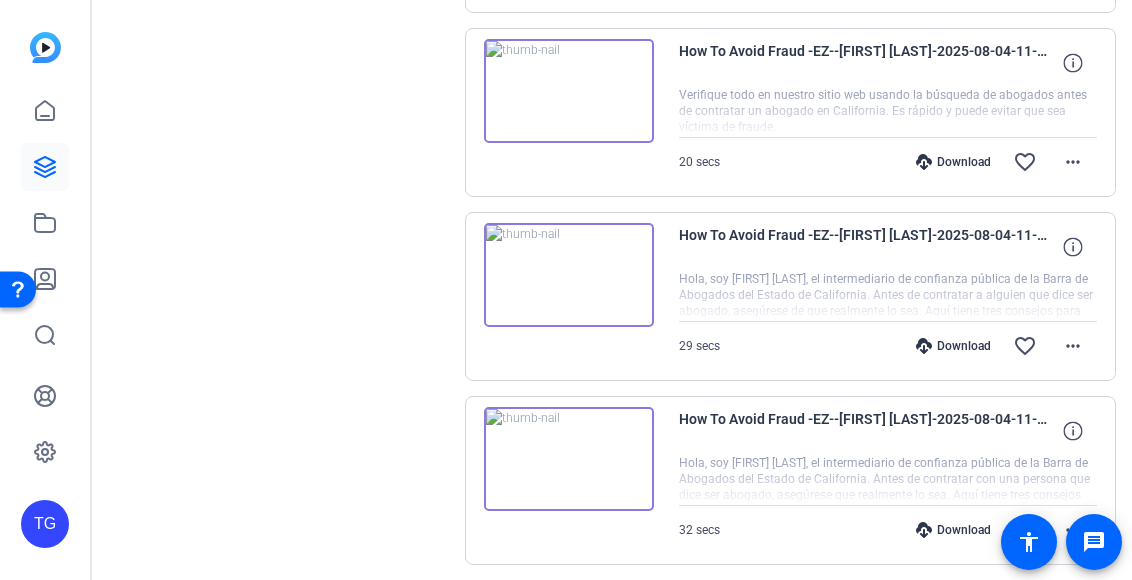 click at bounding box center [569, 275] 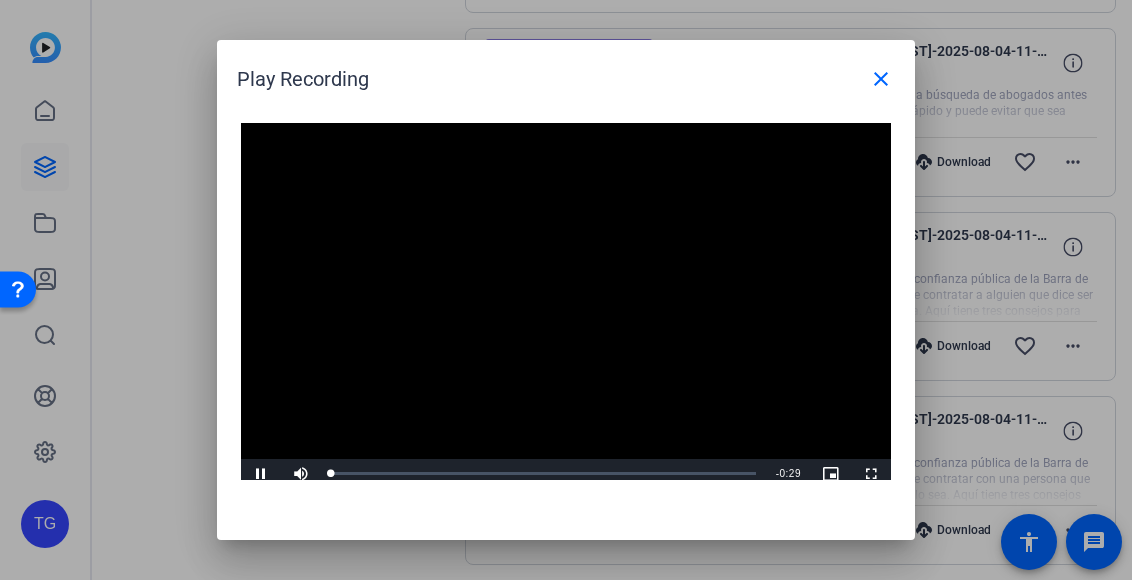 click on "Video Player is loading. Play Video Pause Mute Current Time  0:00 / Duration  0:29 Loaded :  0% 0:00 Stream Type  LIVE Seek to live, currently behind live LIVE Remaining Time  - 0:29   1x Playback Rate Chapters Chapters Descriptions descriptions off , selected Captions captions settings , opens captions settings dialog captions off , selected Audio Track Picture-in-Picture Fullscreen This is a modal window. Beginning of dialog window. Escape will cancel and close the window. Text Color White Black Red Green Blue Yellow Magenta Cyan Transparency Opaque Semi-Transparent Background Color Black White Red Green Blue Yellow Magenta Cyan Transparency Opaque Semi-Transparent Transparent Window Color Black White Red Green Blue Yellow Magenta Cyan Transparency Transparent Semi-Transparent Opaque Font Size 50% 75% 100% 125% 150% 175% 200% 300% 400% Text Edge Style None Raised Depressed Uniform Dropshadow Font Family Proportional Sans-Serif Monospace Sans-Serif Proportional Serif Monospace Serif Casual Script Reset" at bounding box center (566, 306) 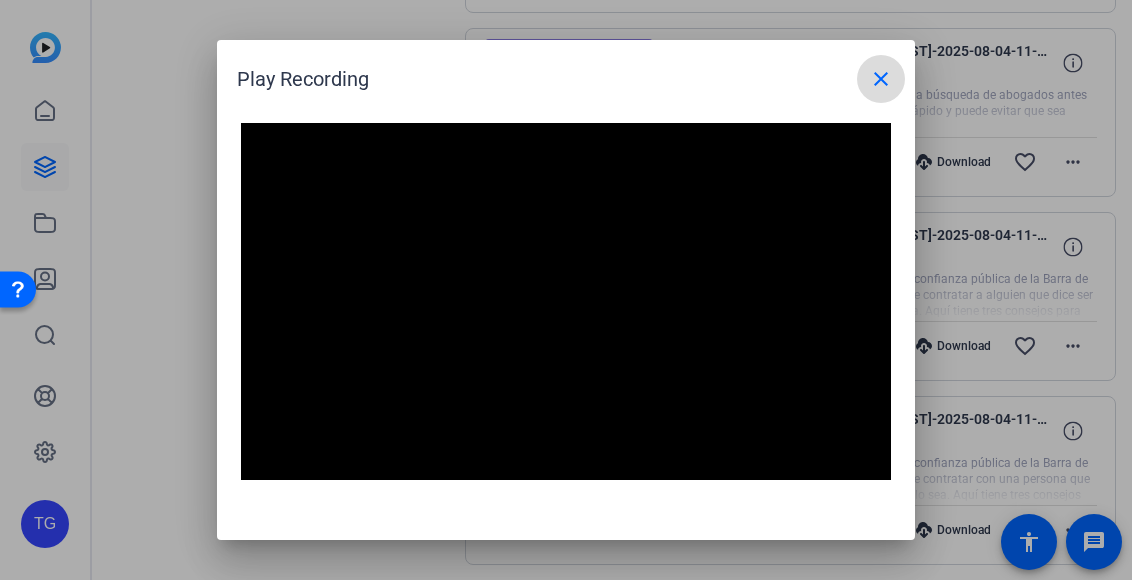 click at bounding box center [881, 79] 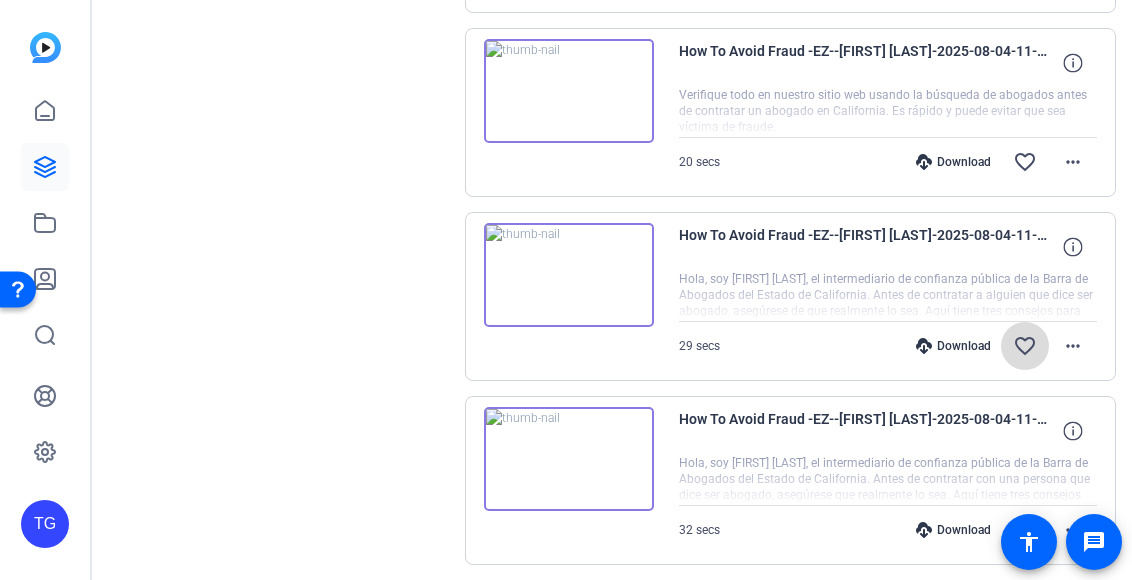 click on "favorite_border" at bounding box center (1025, 346) 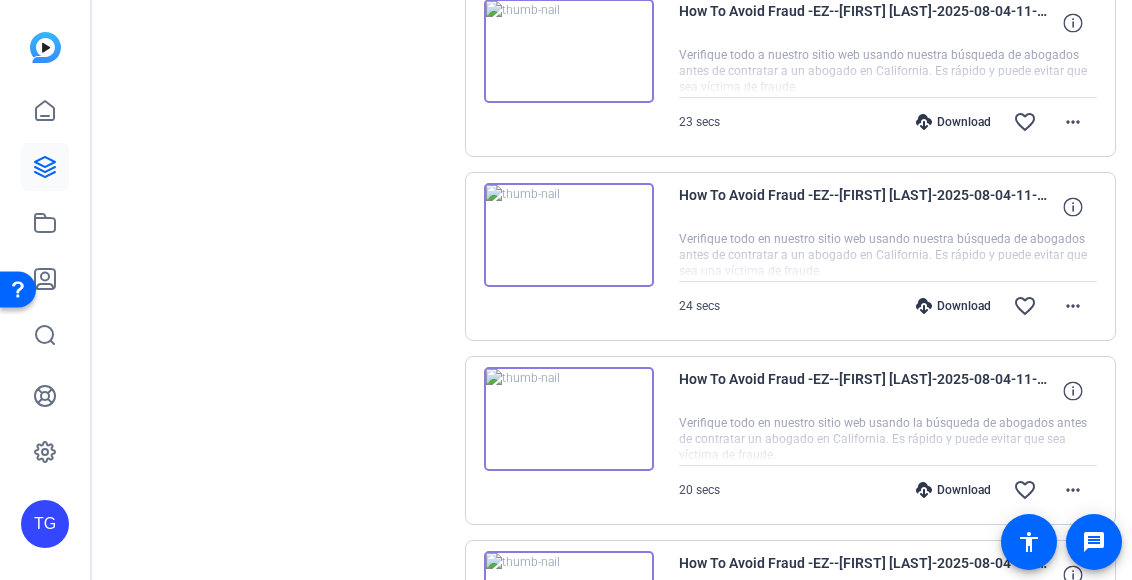 scroll, scrollTop: 453, scrollLeft: 0, axis: vertical 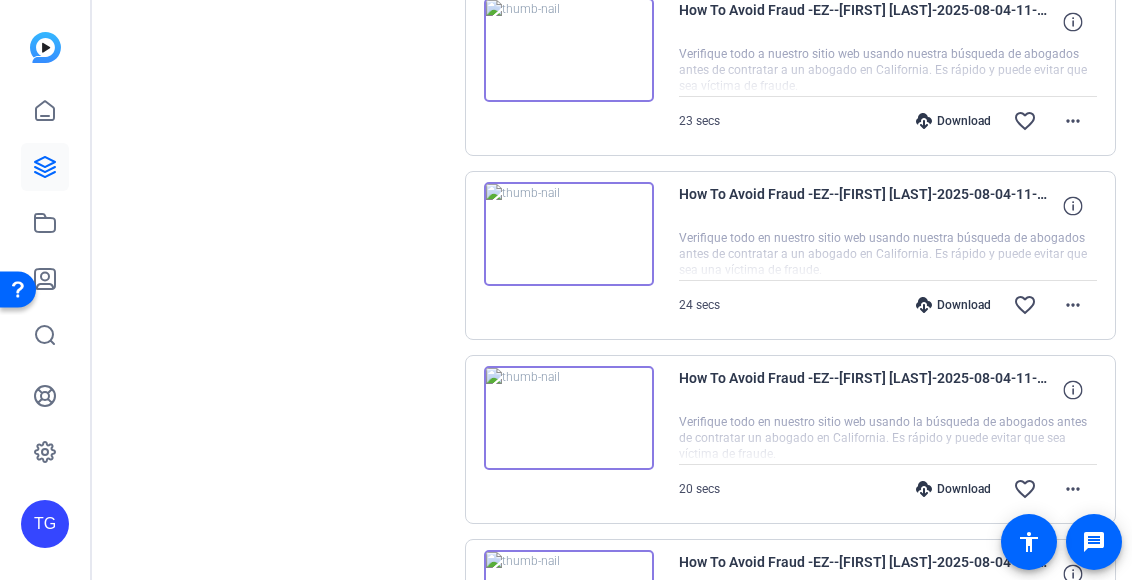 click at bounding box center [569, 418] 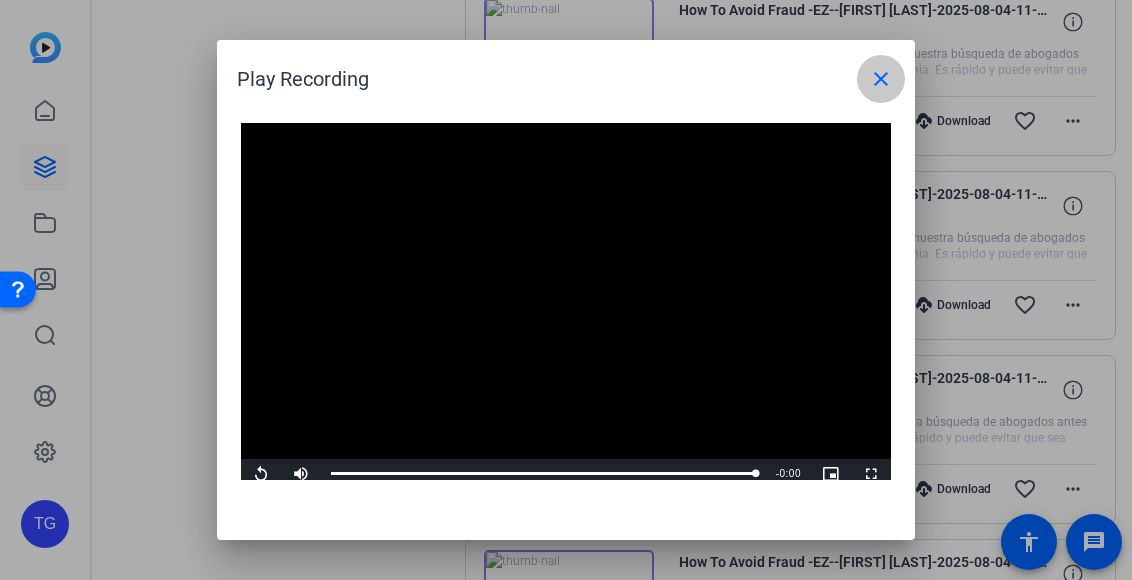 click at bounding box center (881, 79) 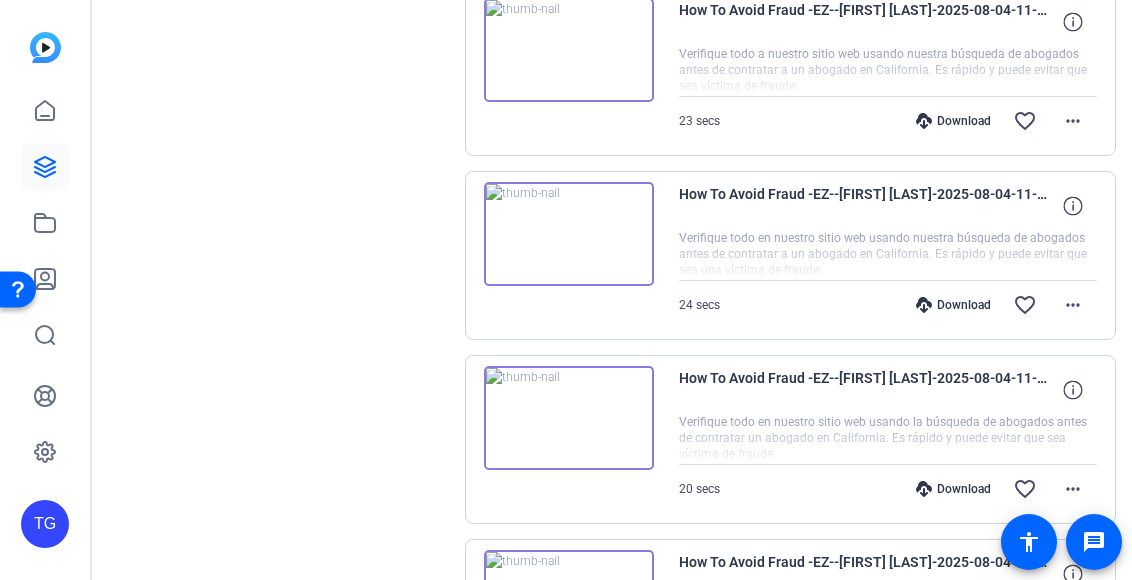 click at bounding box center [569, 418] 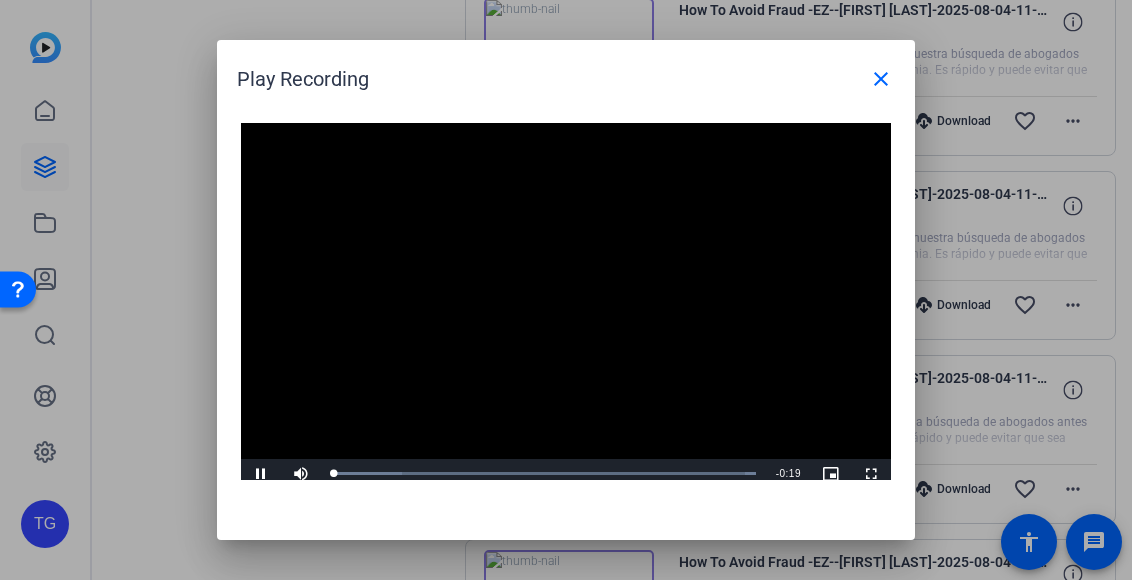 click at bounding box center [566, 306] 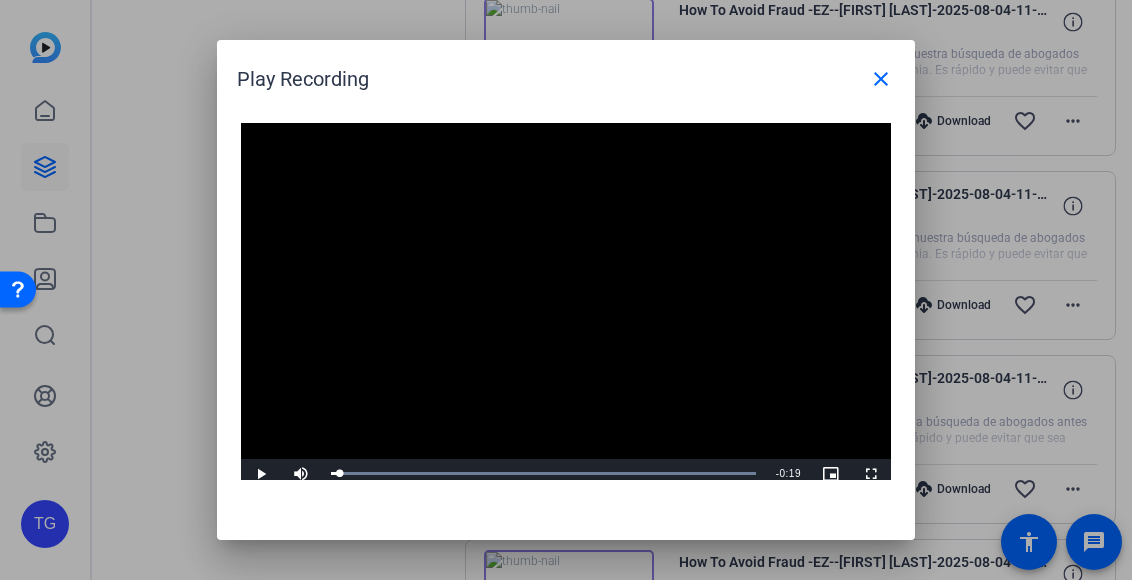 click at bounding box center [566, 306] 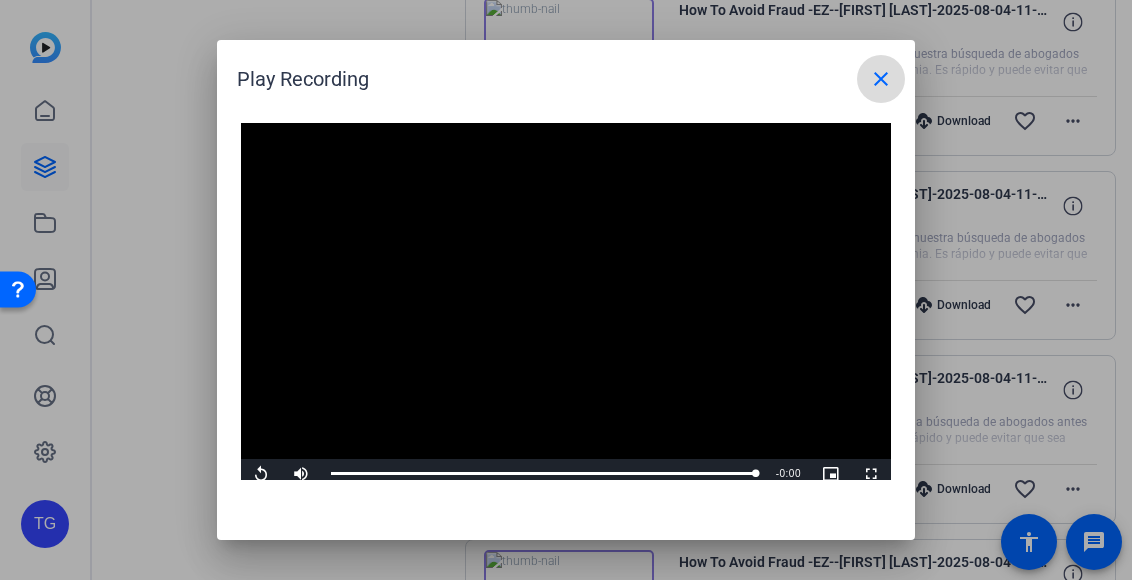 click on "close" at bounding box center (881, 79) 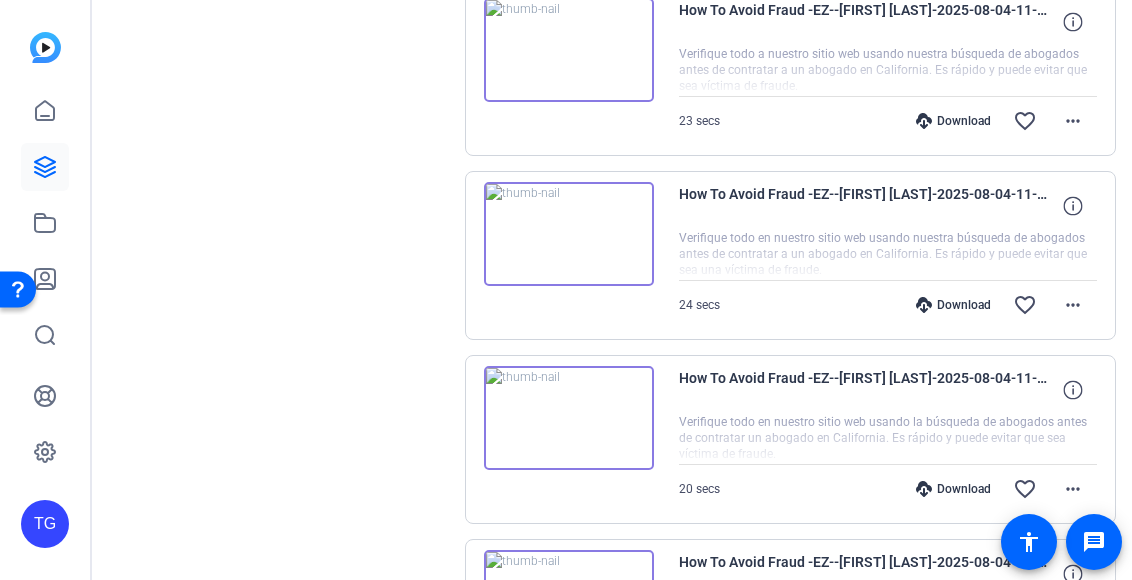 click at bounding box center (569, 234) 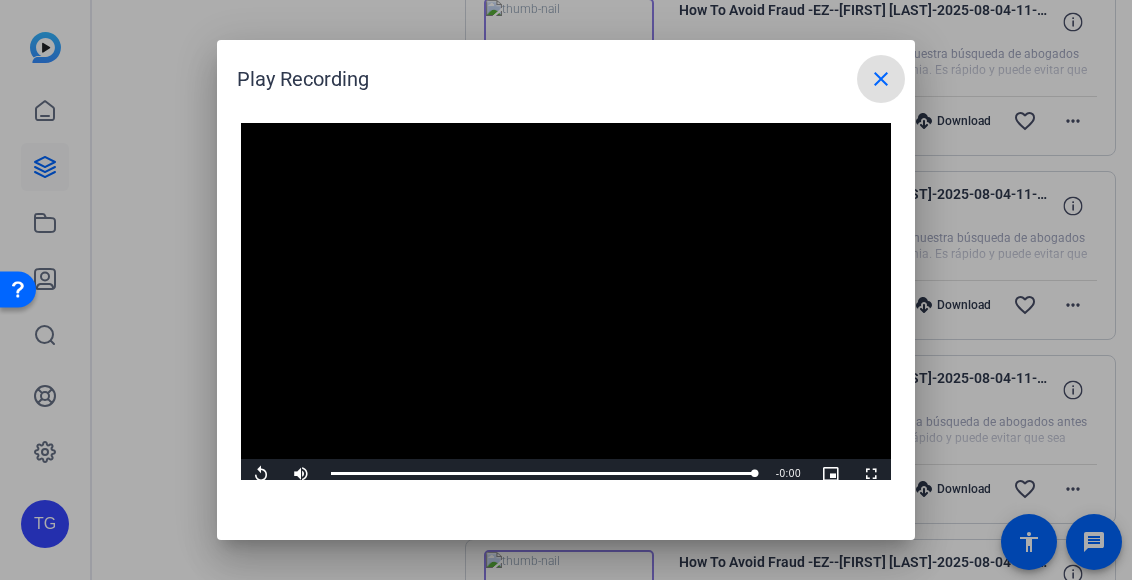click at bounding box center (566, 306) 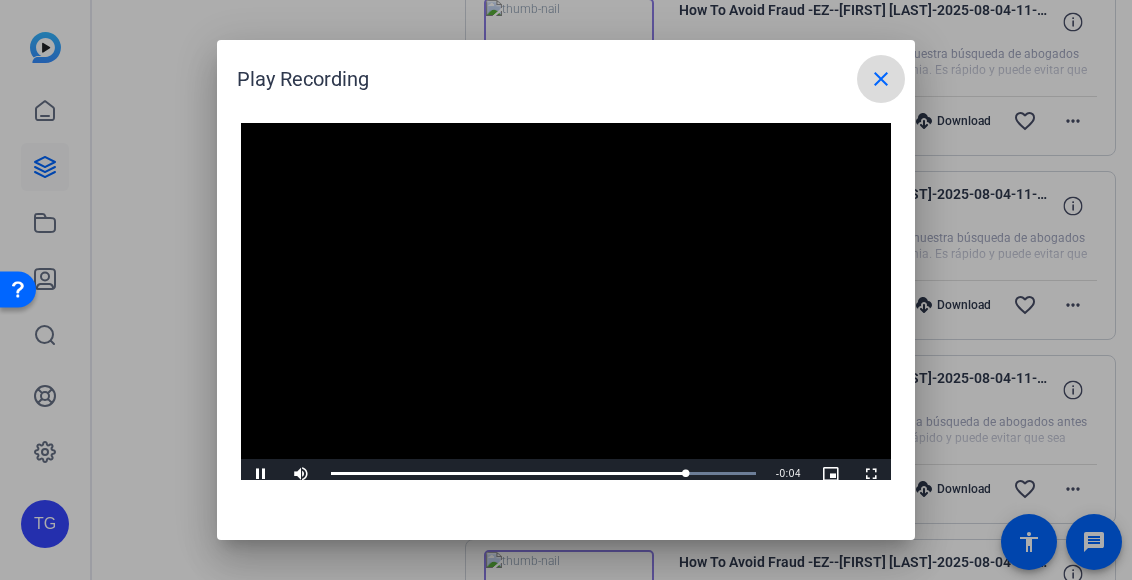 click on "close" at bounding box center [881, 79] 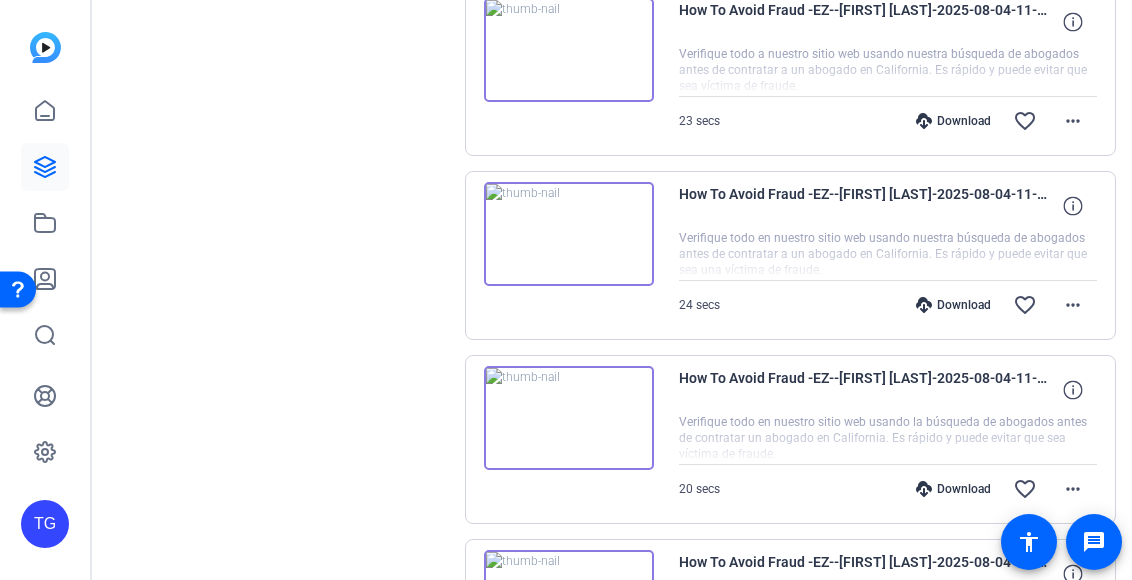click at bounding box center [569, 50] 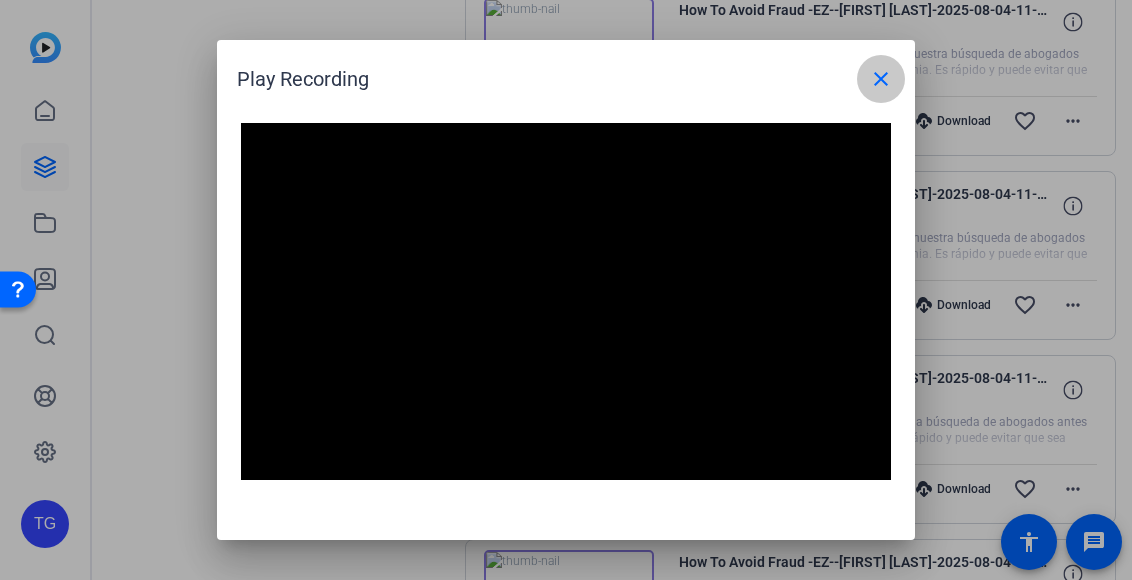 click on "close" at bounding box center (881, 79) 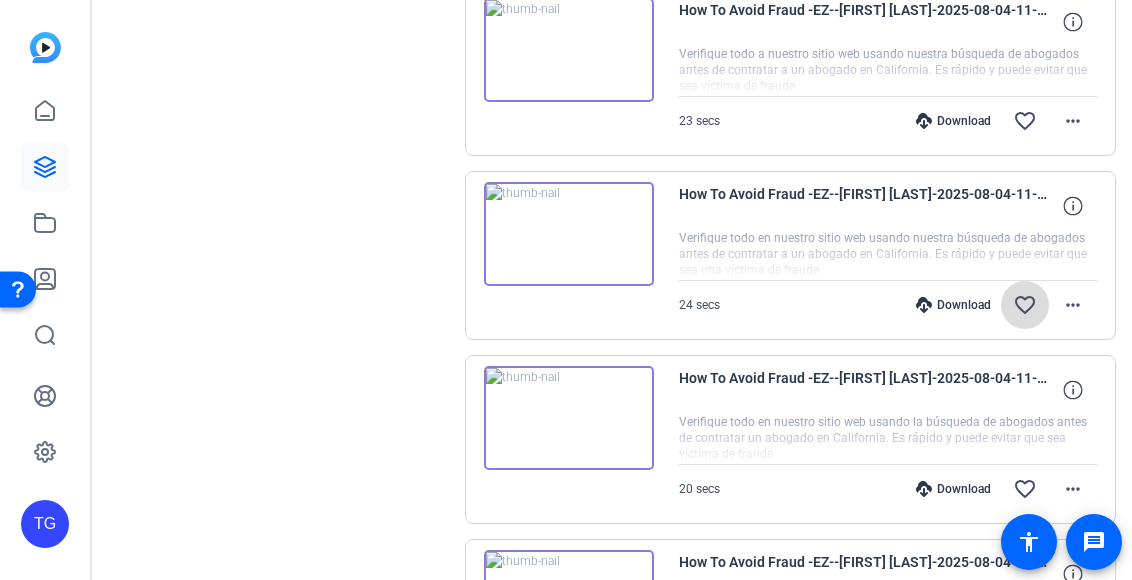 click on "favorite_border" at bounding box center [1025, 305] 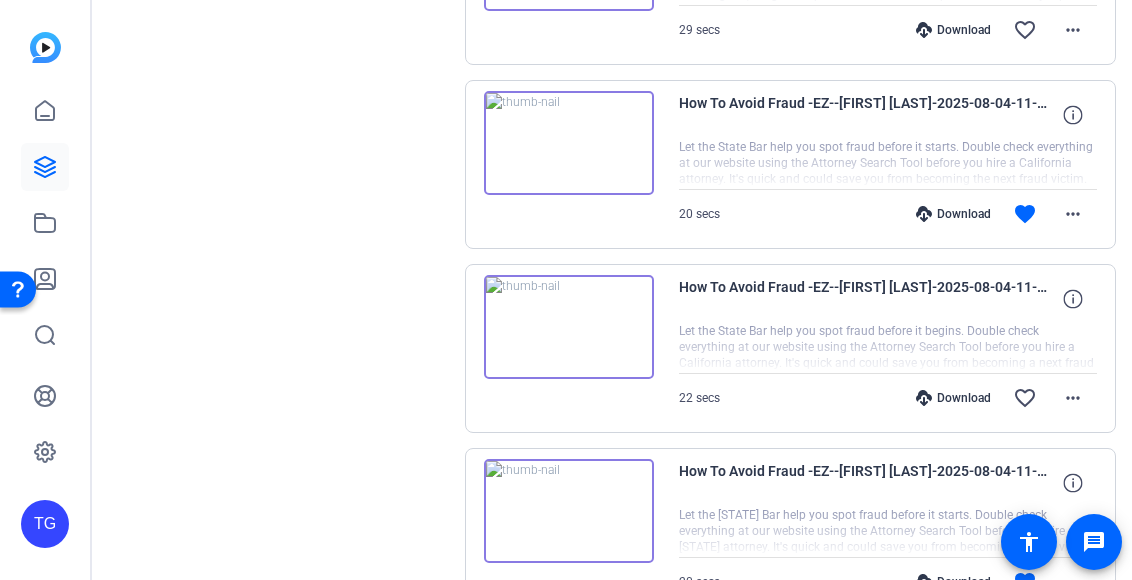 scroll, scrollTop: 1547, scrollLeft: 0, axis: vertical 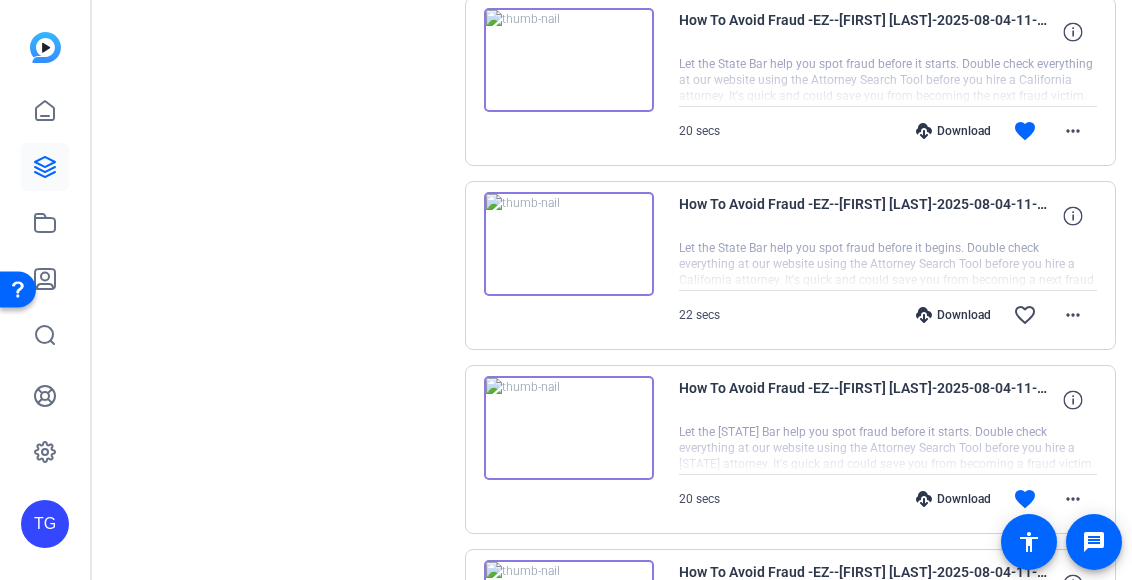 click on "Sessions
Scripts  Sessions more_horiz  How To Avoid Fraud (EZ)   Expires on Aug 07, 2025 @ 6:00 PM
Enter Session
more_horiz Created videos more_horiz No created videos Created videos will appear here Session Recordings Self Recordings radio_button_unchecked Bulk select All Sessions more_horiz
How To Avoid Fraud -EZ--[FIRST] [LAST]-2025-08-04-11-38-08-432-0
Verifique todo a nuestro sitio web usando nuestra búsqueda de abogados antes de contratar a un abogado en California. Es rápido y puede evitar que sea víctima de fraude.  23 secs
Download  favorite_border more_horiz
How To Avoid Fraud -EZ--[FIRST] [LAST]-2025-08-04-11-37-19-264-0
Verifique todo en nuestro sitio web usando nuestra búsqueda de abogados antes de contratar a un abogado en California. Es rápido y puede evitar que sea una víctima de fraude.  24 secs
Download  favorite more_horiz" 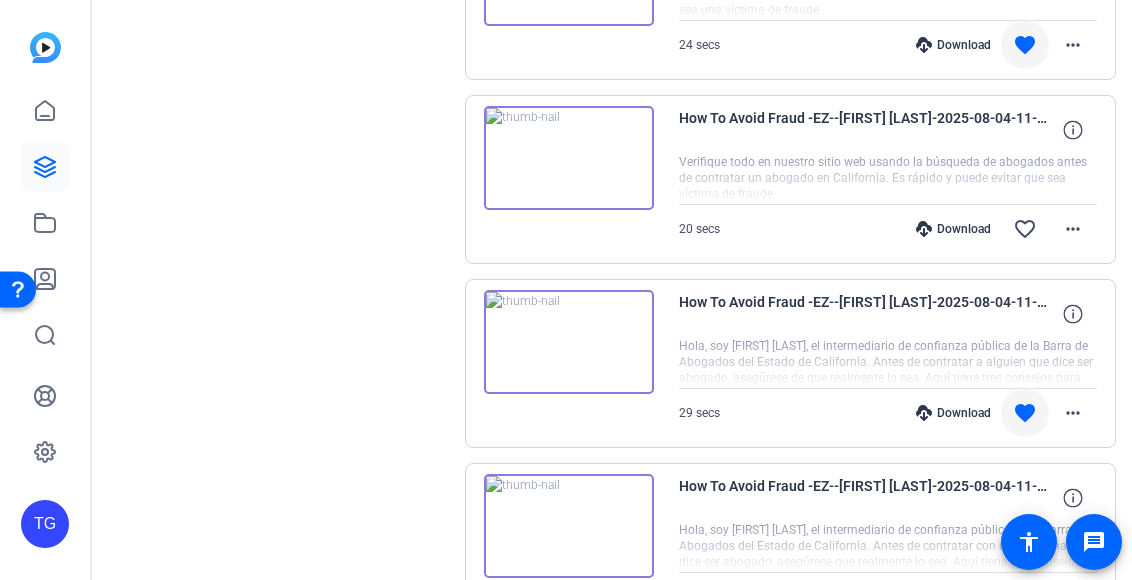 scroll, scrollTop: 707, scrollLeft: 0, axis: vertical 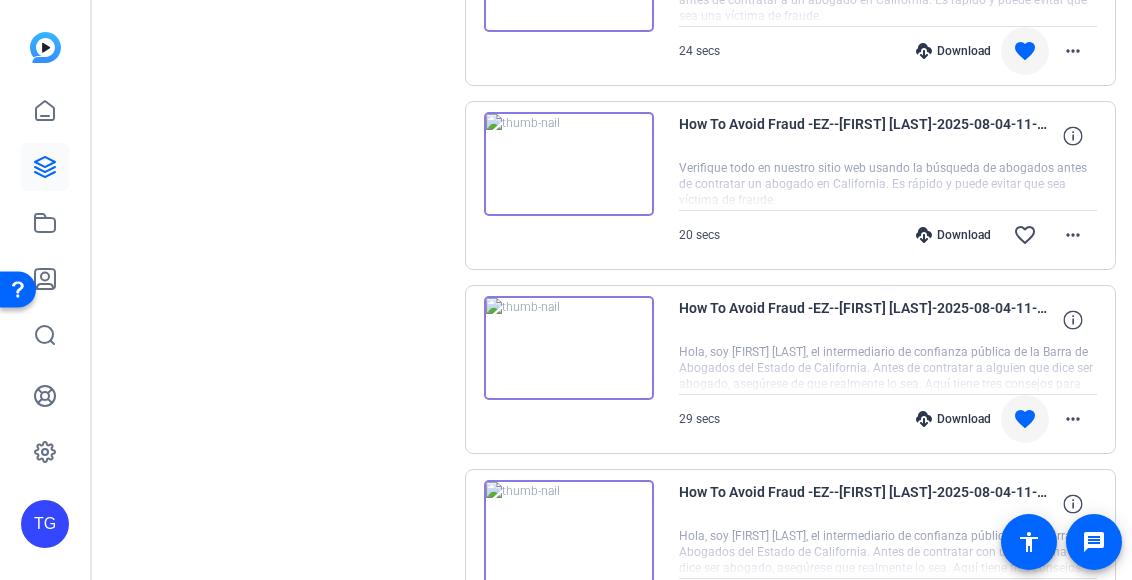 click on "Download  favorite more_horiz" at bounding box center (951, 419) 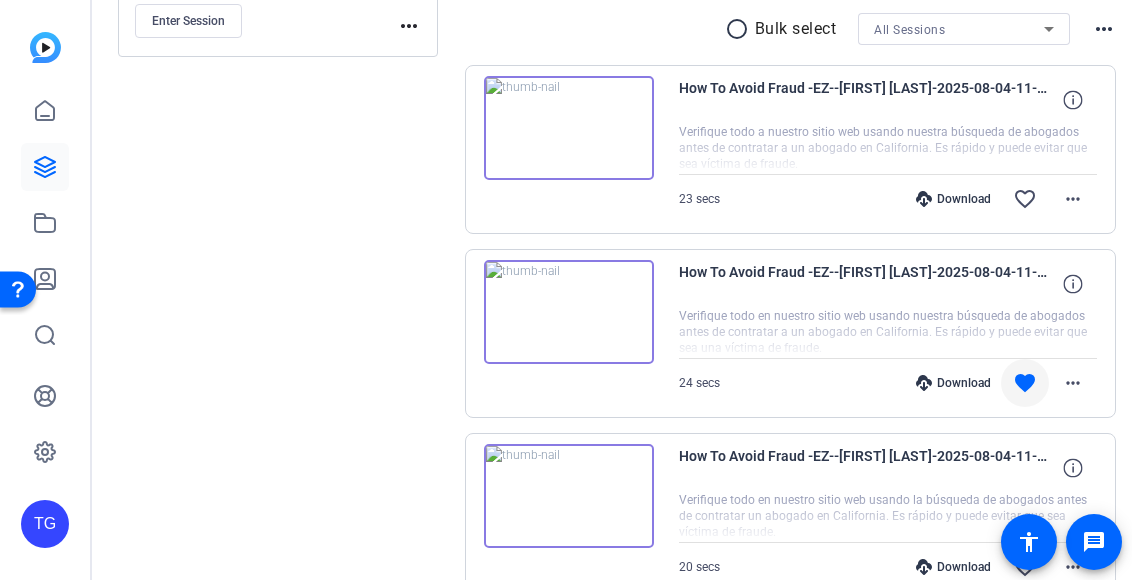 scroll, scrollTop: 374, scrollLeft: 0, axis: vertical 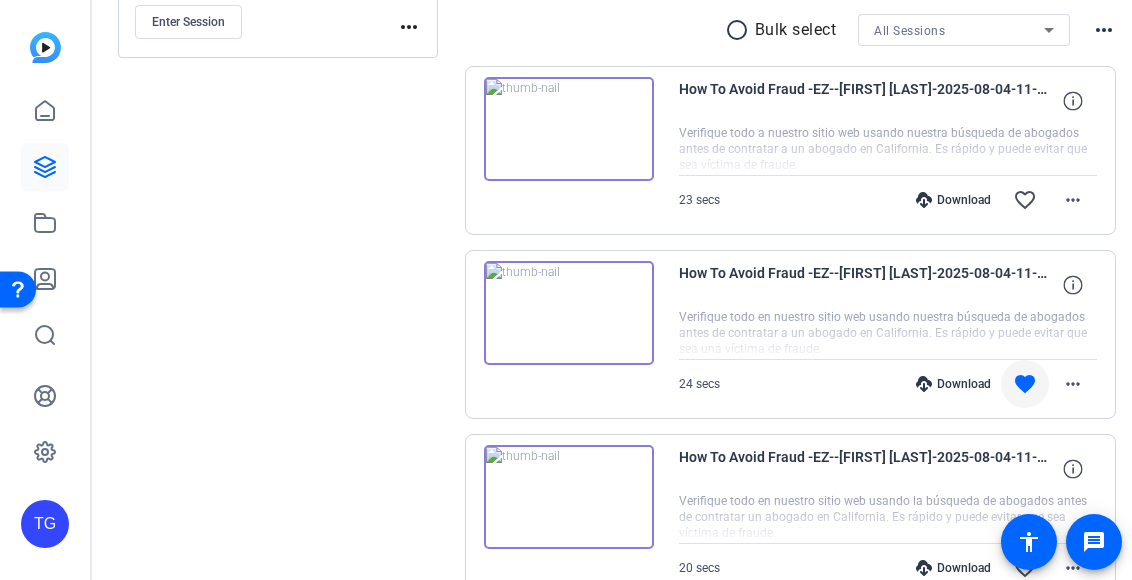 click on "Download  favorite more_horiz" at bounding box center (951, 384) 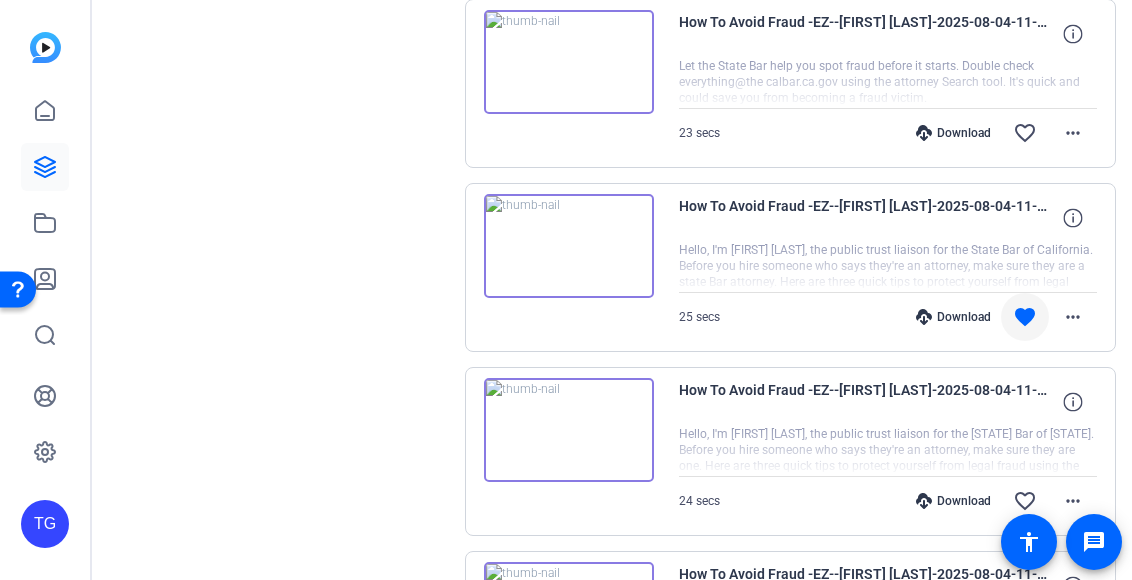 scroll, scrollTop: 2098, scrollLeft: 0, axis: vertical 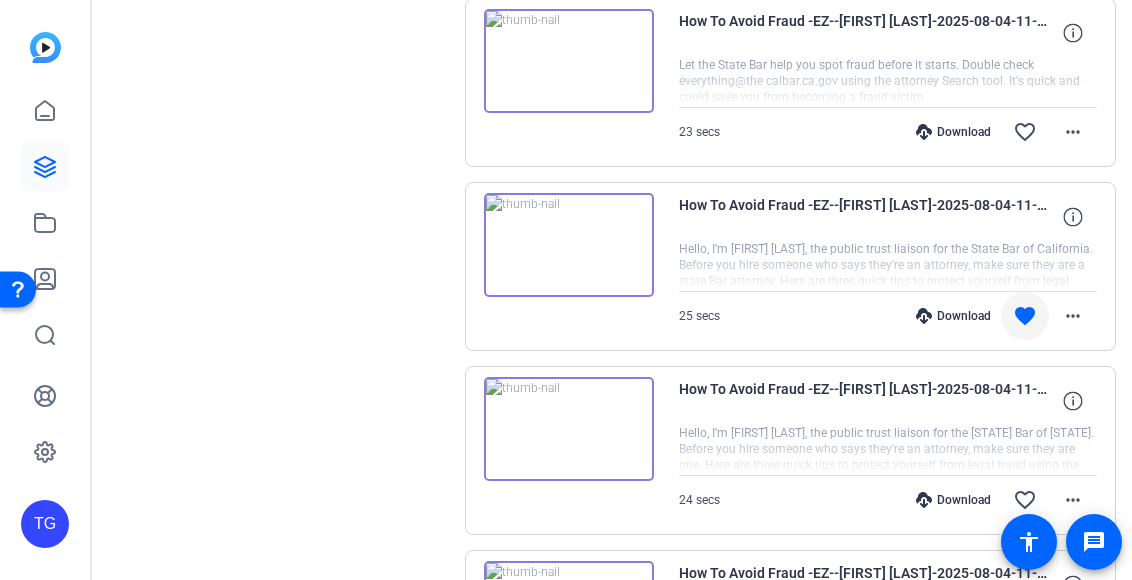 click on "Download" at bounding box center [953, 316] 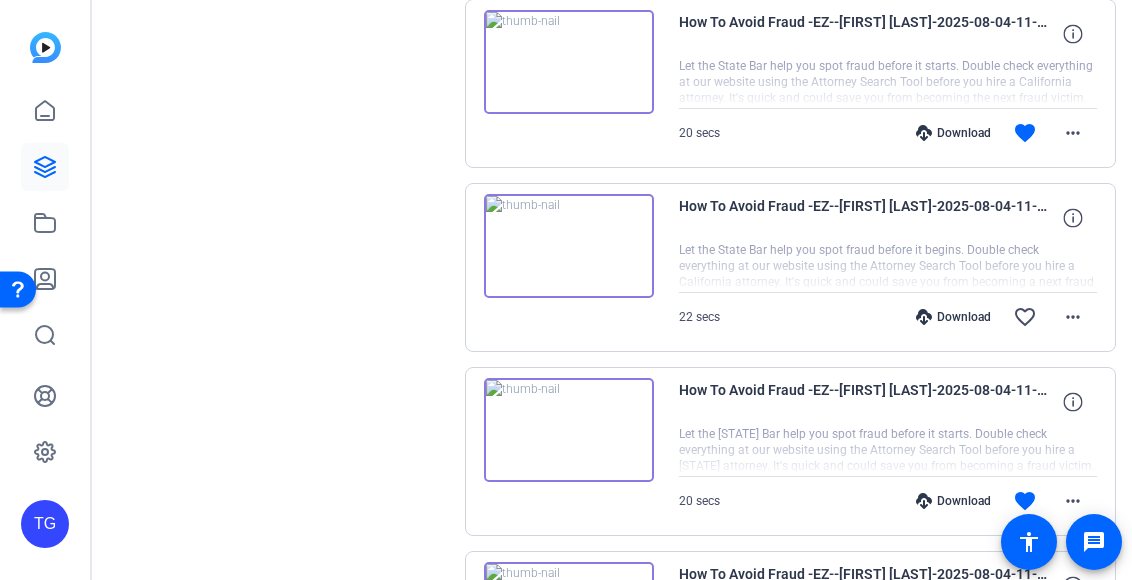 scroll, scrollTop: 1542, scrollLeft: 0, axis: vertical 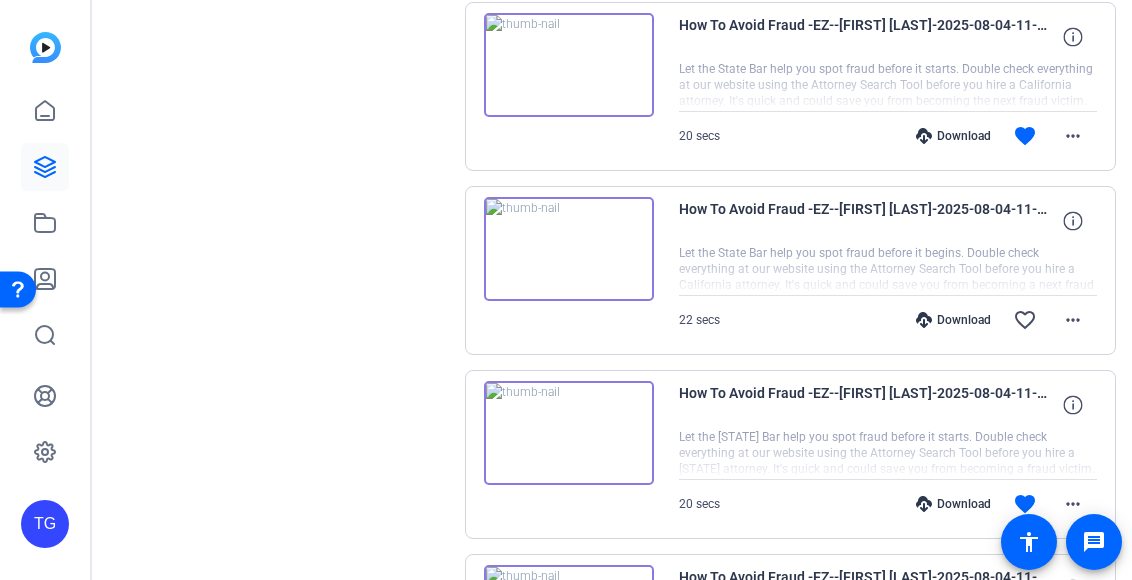 click at bounding box center (569, 433) 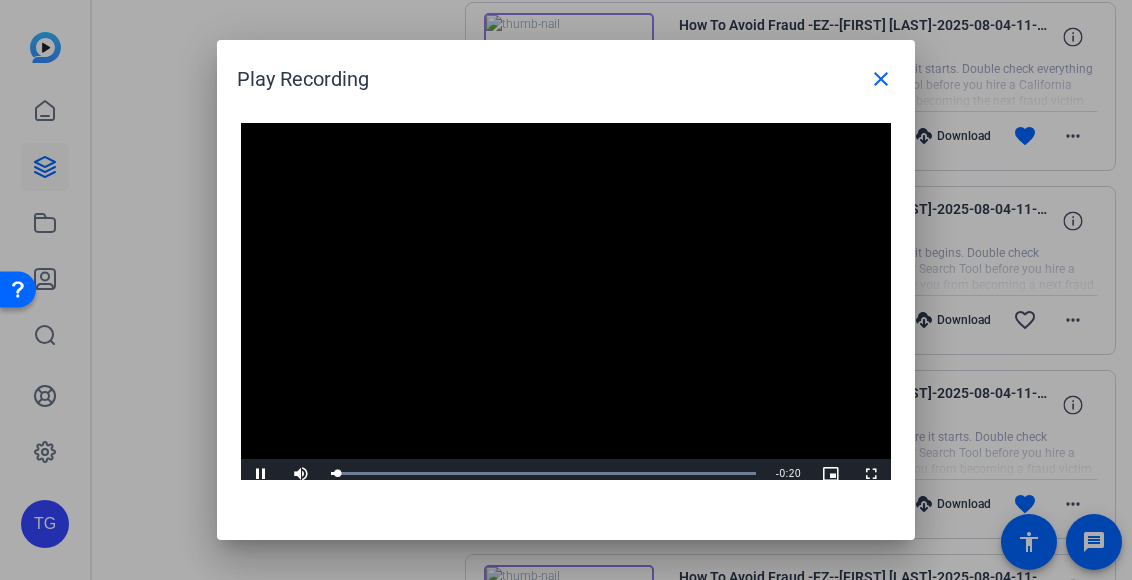 click at bounding box center [566, 306] 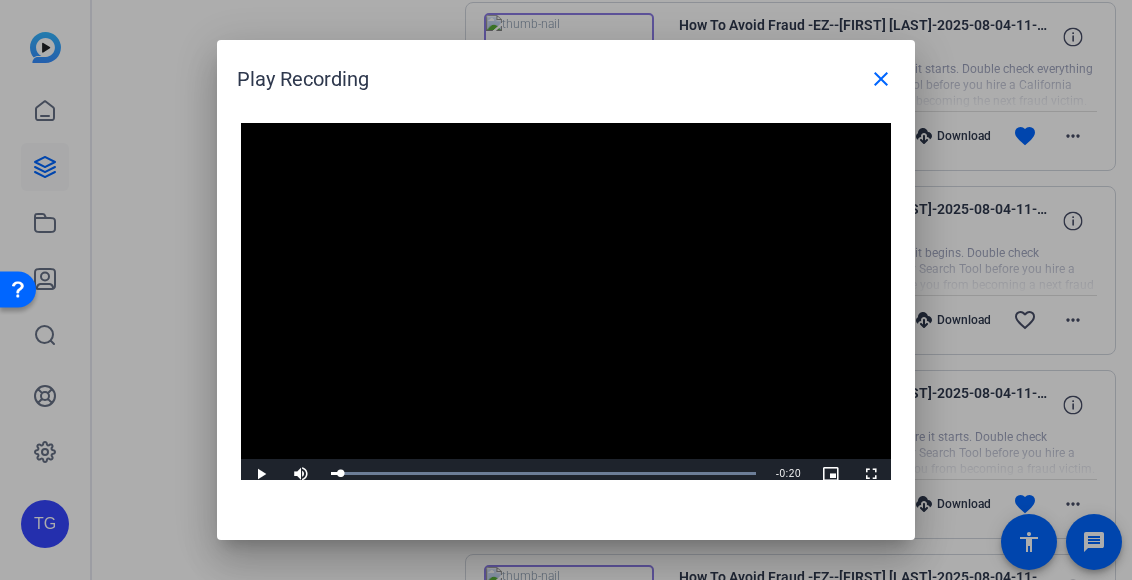 click at bounding box center (566, 306) 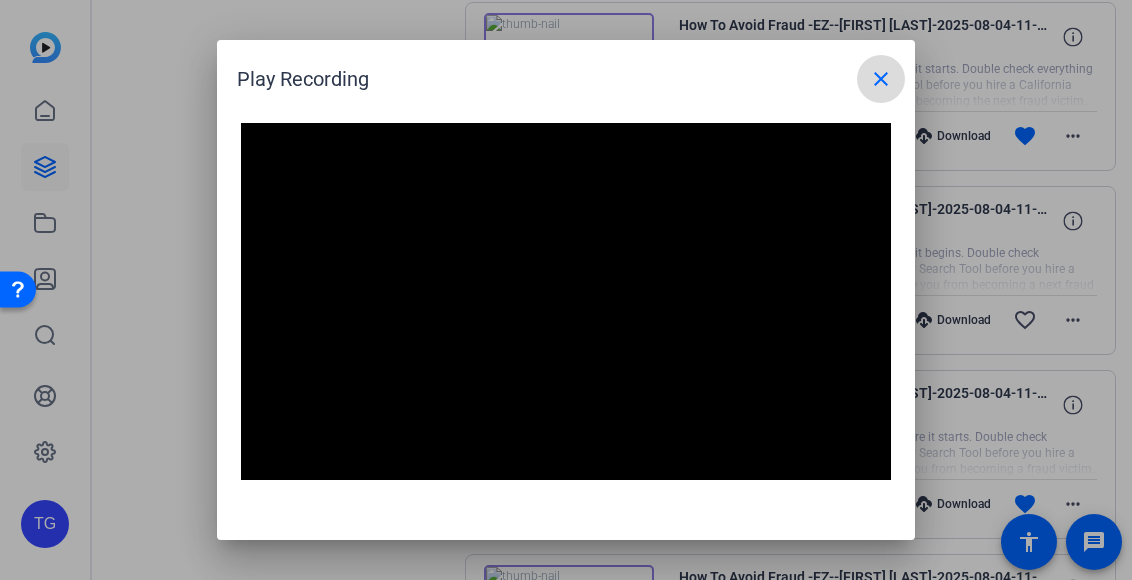 click on "close" at bounding box center (881, 79) 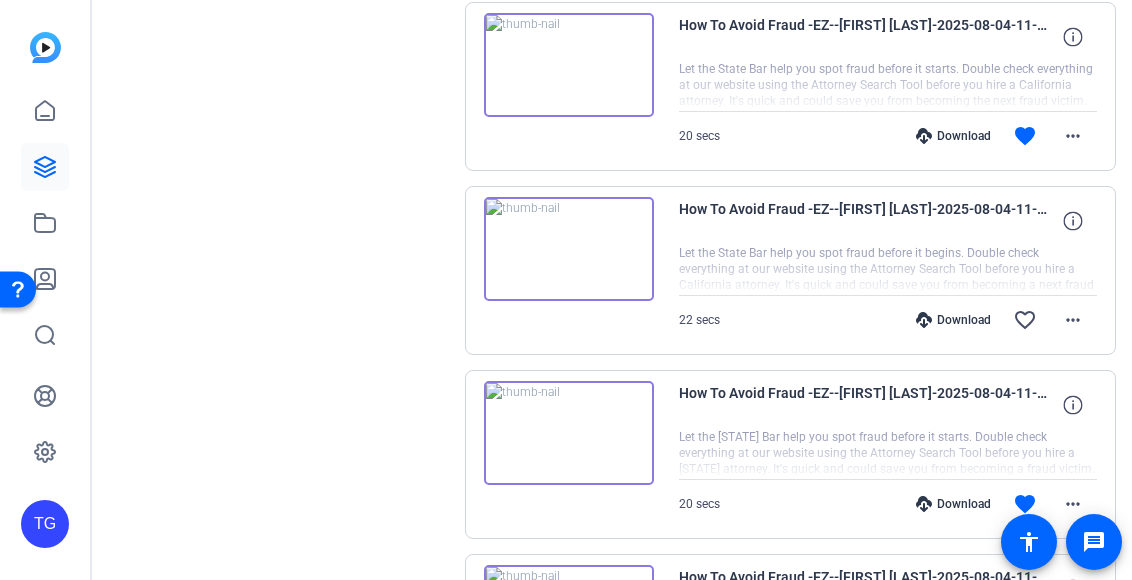 click at bounding box center [569, 65] 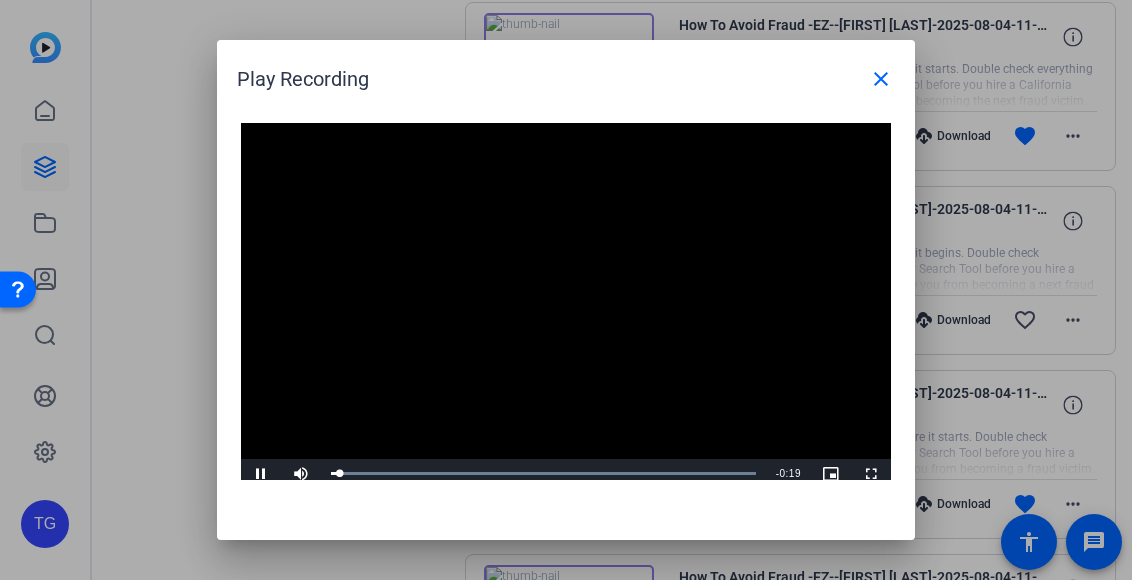 click at bounding box center (566, 306) 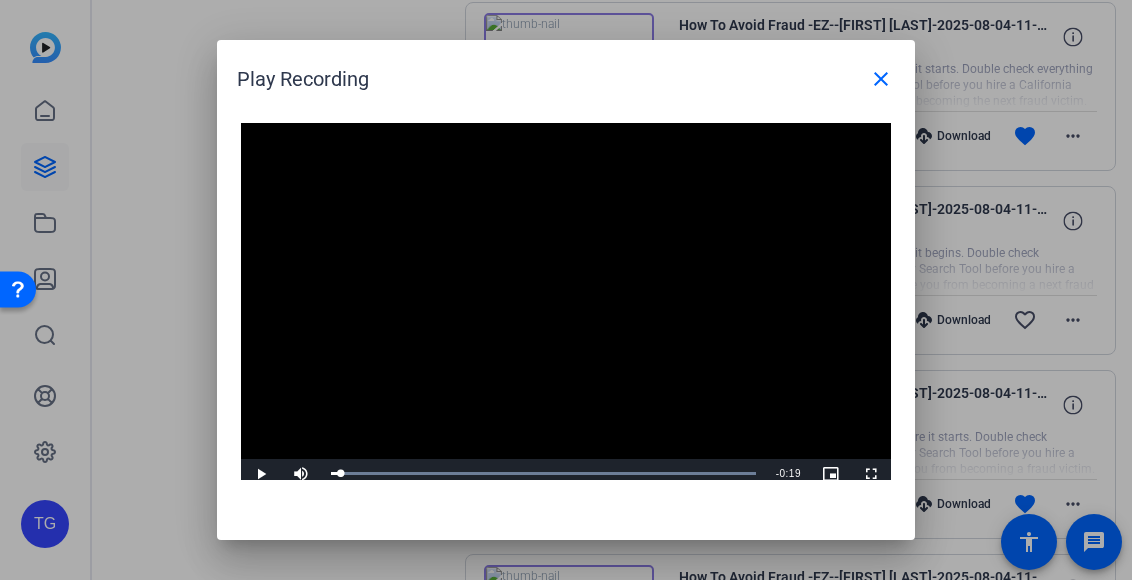 click at bounding box center (566, 306) 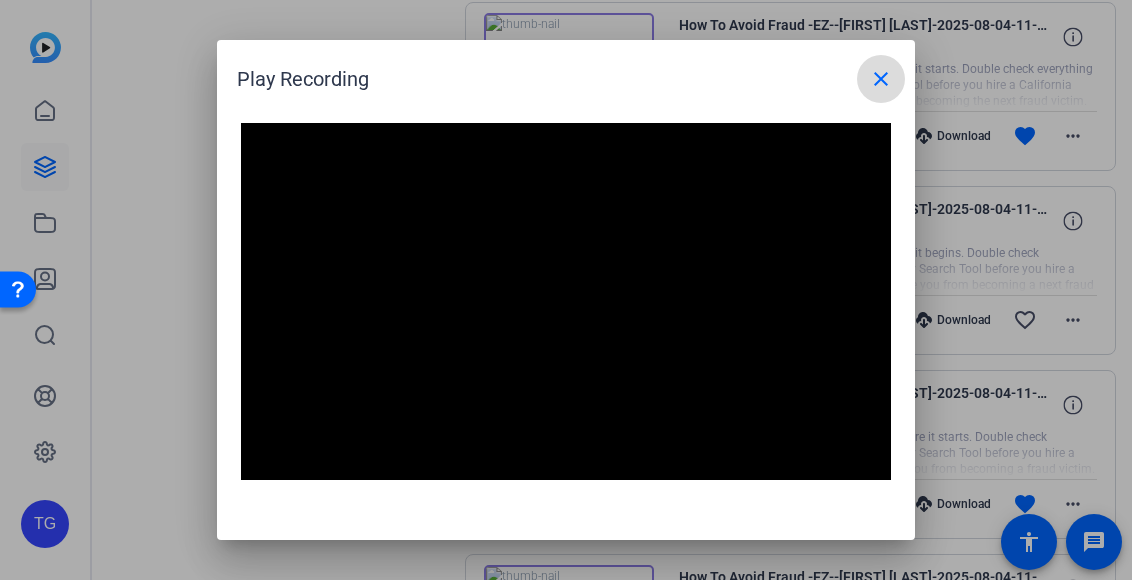 click on "close" at bounding box center (881, 79) 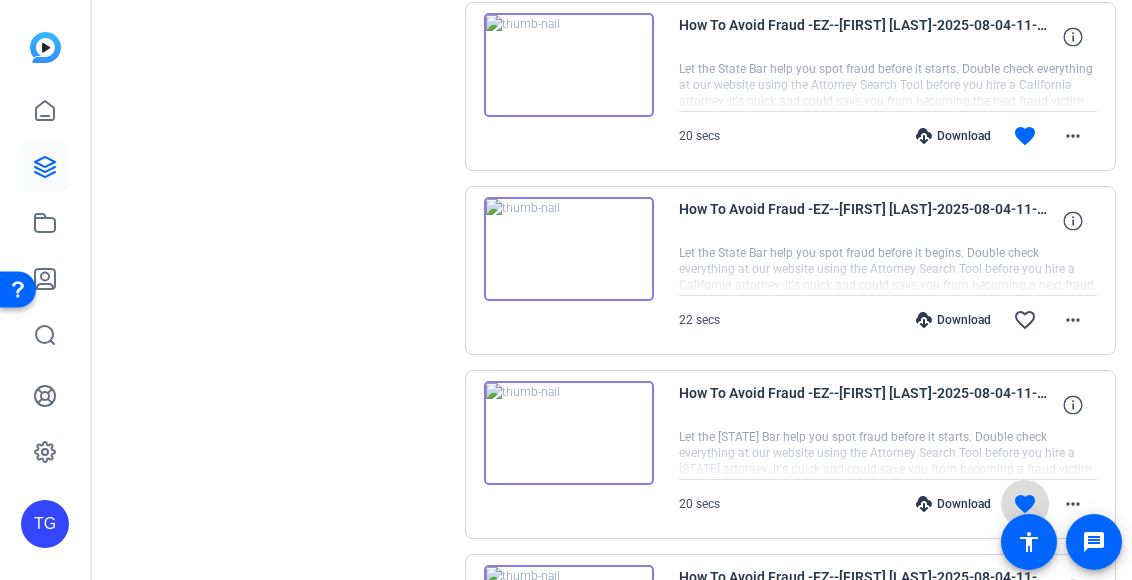 click on "favorite" at bounding box center [1025, 504] 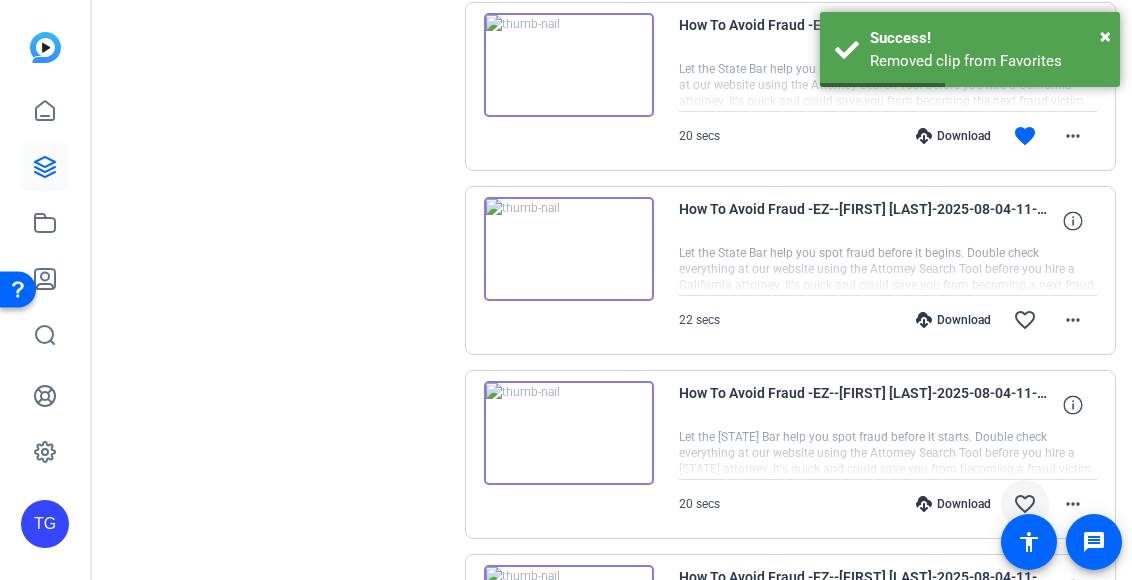 click on "Download" at bounding box center [953, 136] 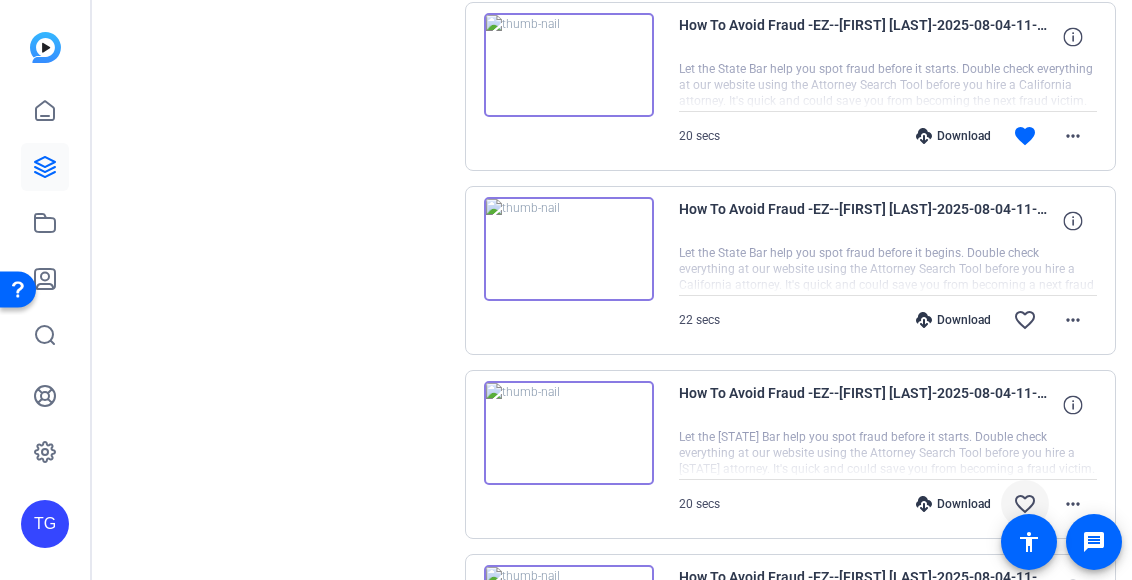 click on "Sessions
Scripts  Sessions more_horiz  How To Avoid Fraud (EZ)   Expires on Aug 07, 2025 @ 6:00 PM
Enter Session
more_horiz Created videos more_horiz No created videos Created videos will appear here Session Recordings Self Recordings radio_button_unchecked Bulk select All Sessions more_horiz
How To Avoid Fraud -EZ--[FIRST] [LAST]-2025-08-04-11-38-08-432-0
Verifique todo a nuestro sitio web usando nuestra búsqueda de abogados antes de contratar a un abogado en California. Es rápido y puede evitar que sea víctima de fraude.  23 secs
Download  favorite_border more_horiz
How To Avoid Fraud -EZ--[FIRST] [LAST]-2025-08-04-11-37-19-264-0
Verifique todo en nuestro sitio web usando nuestra búsqueda de abogados antes de contratar a un abogado en California. Es rápido y puede evitar que sea una víctima de fraude.  24 secs
Download  favorite more_horiz" 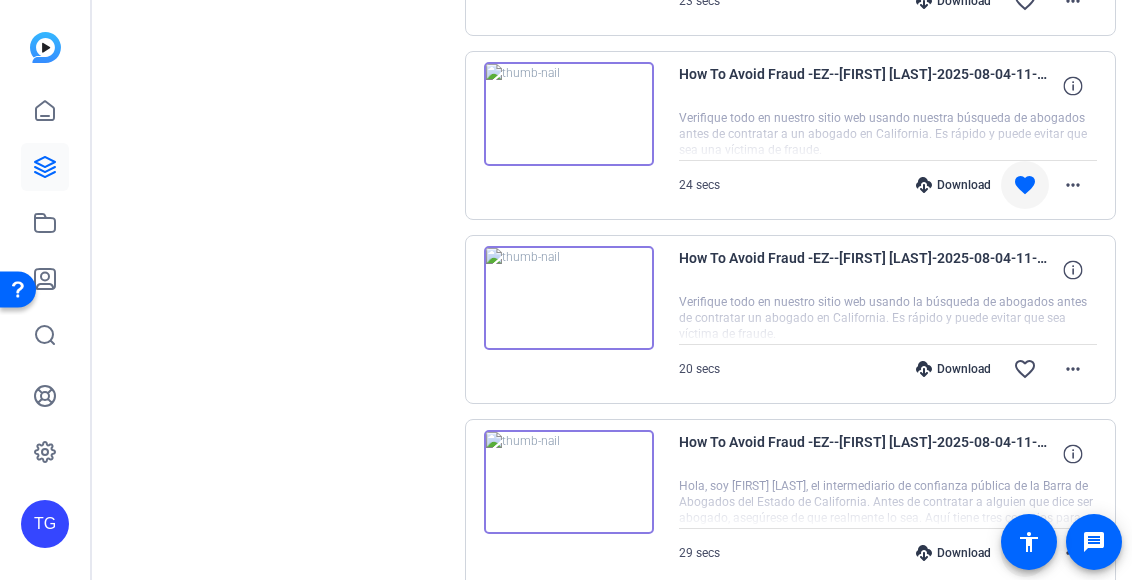 scroll, scrollTop: 568, scrollLeft: 0, axis: vertical 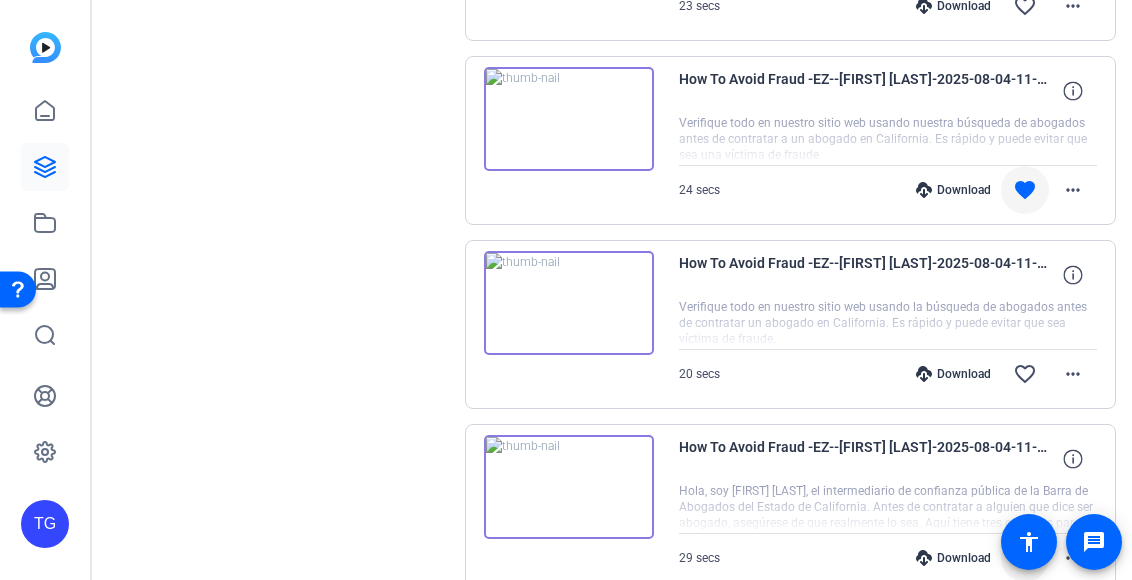 click on "Sessions
Scripts  Sessions more_horiz  How To Avoid Fraud (EZ)   Expires on Aug 07, 2025 @ 6:00 PM
Enter Session
more_horiz Created videos more_horiz No created videos Created videos will appear here Session Recordings Self Recordings radio_button_unchecked Bulk select All Sessions more_horiz
How To Avoid Fraud -EZ--[FIRST] [LAST]-2025-08-04-11-38-08-432-0
Verifique todo a nuestro sitio web usando nuestra búsqueda de abogados antes de contratar a un abogado en California. Es rápido y puede evitar que sea víctima de fraude.  23 secs
Download  favorite_border more_horiz
How To Avoid Fraud -EZ--[FIRST] [LAST]-2025-08-04-11-37-19-264-0
Verifique todo en nuestro sitio web usando nuestra búsqueda de abogados antes de contratar a un abogado en California. Es rápido y puede evitar que sea una víctima de fraude.  24 secs
Download  favorite more_horiz" 